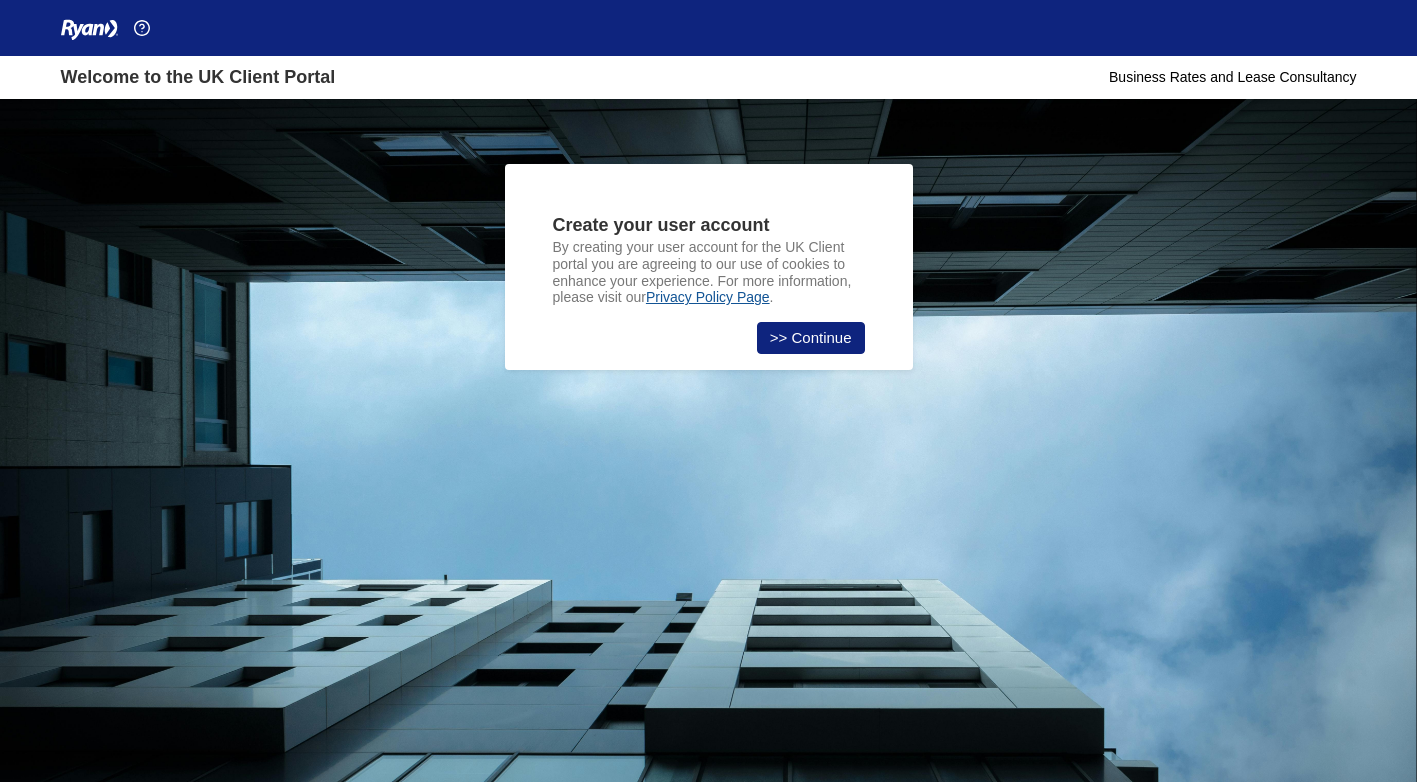 scroll, scrollTop: 0, scrollLeft: 0, axis: both 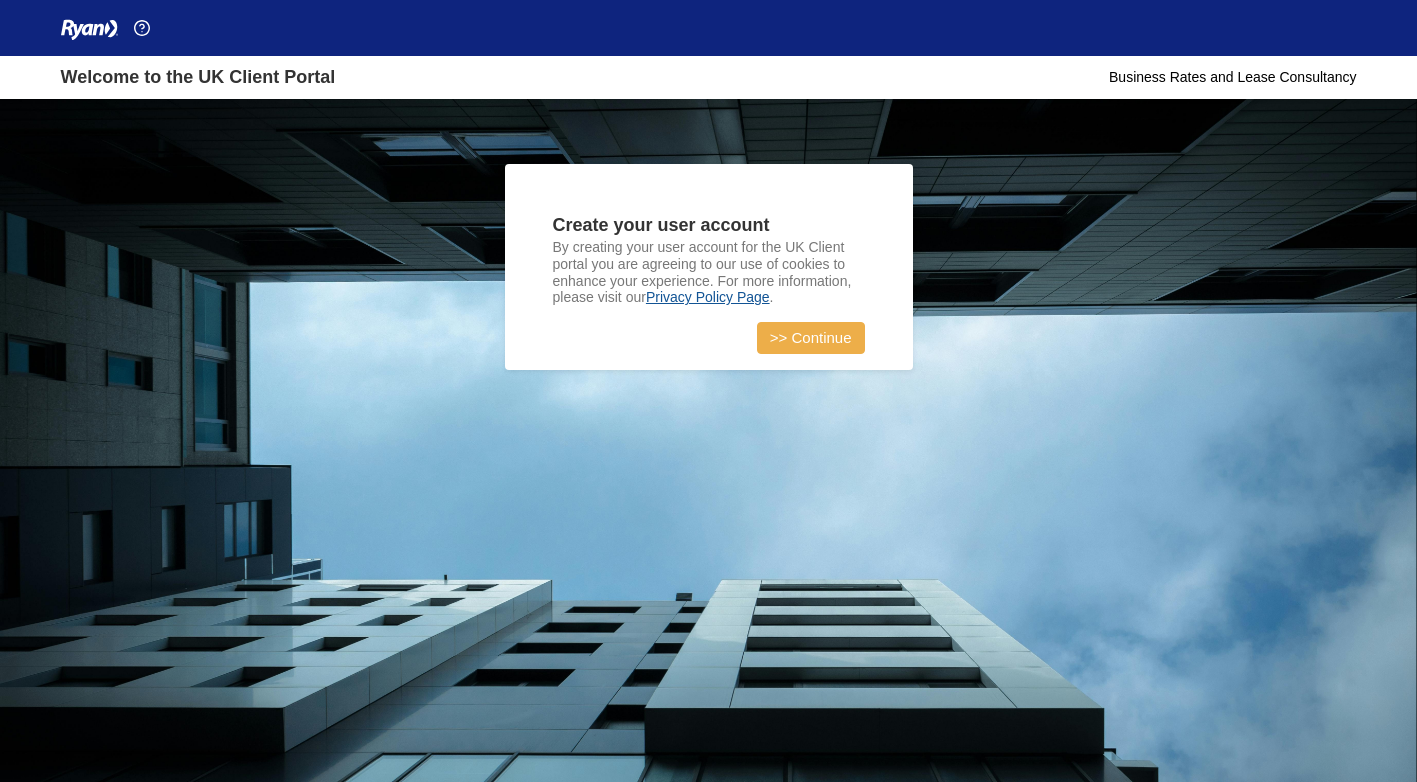 click on ">> Continue" at bounding box center (811, 338) 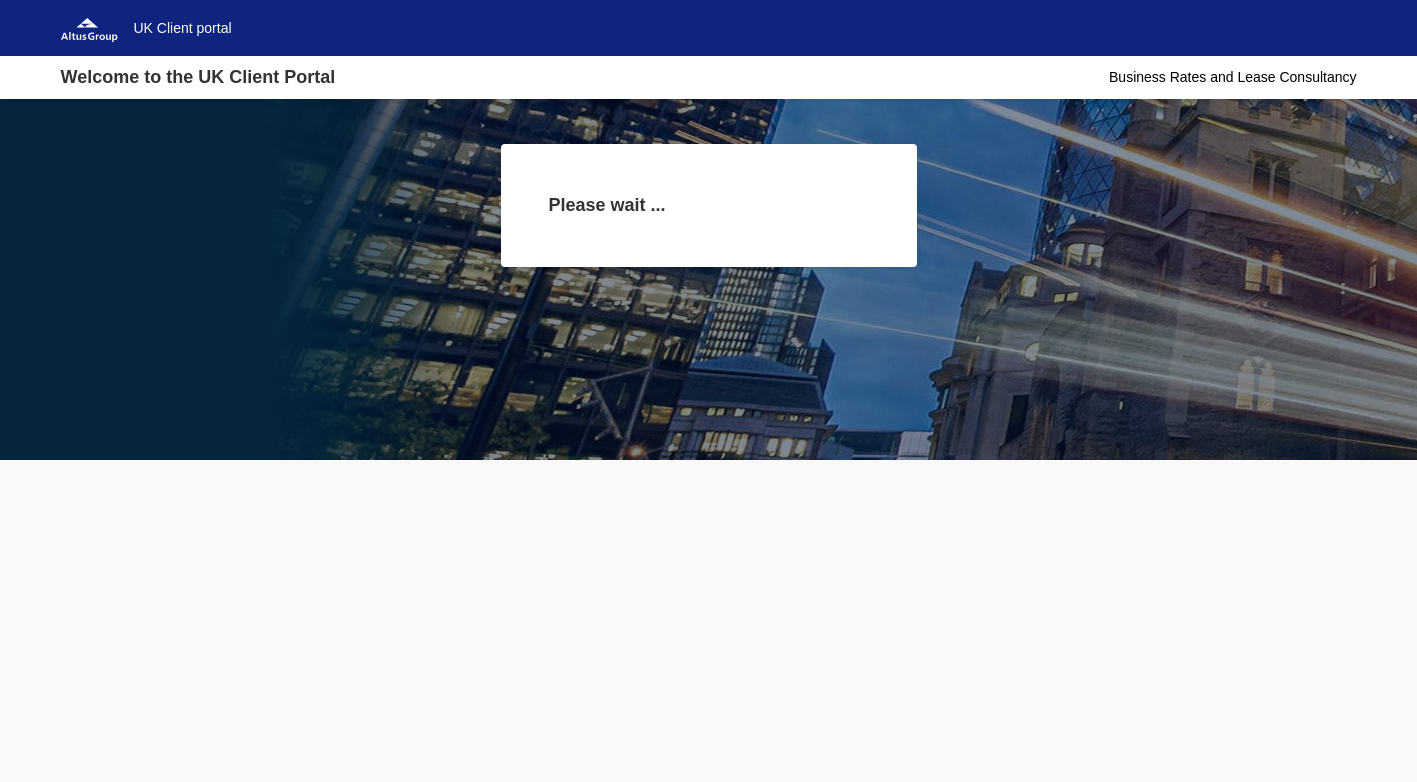 scroll, scrollTop: 0, scrollLeft: 0, axis: both 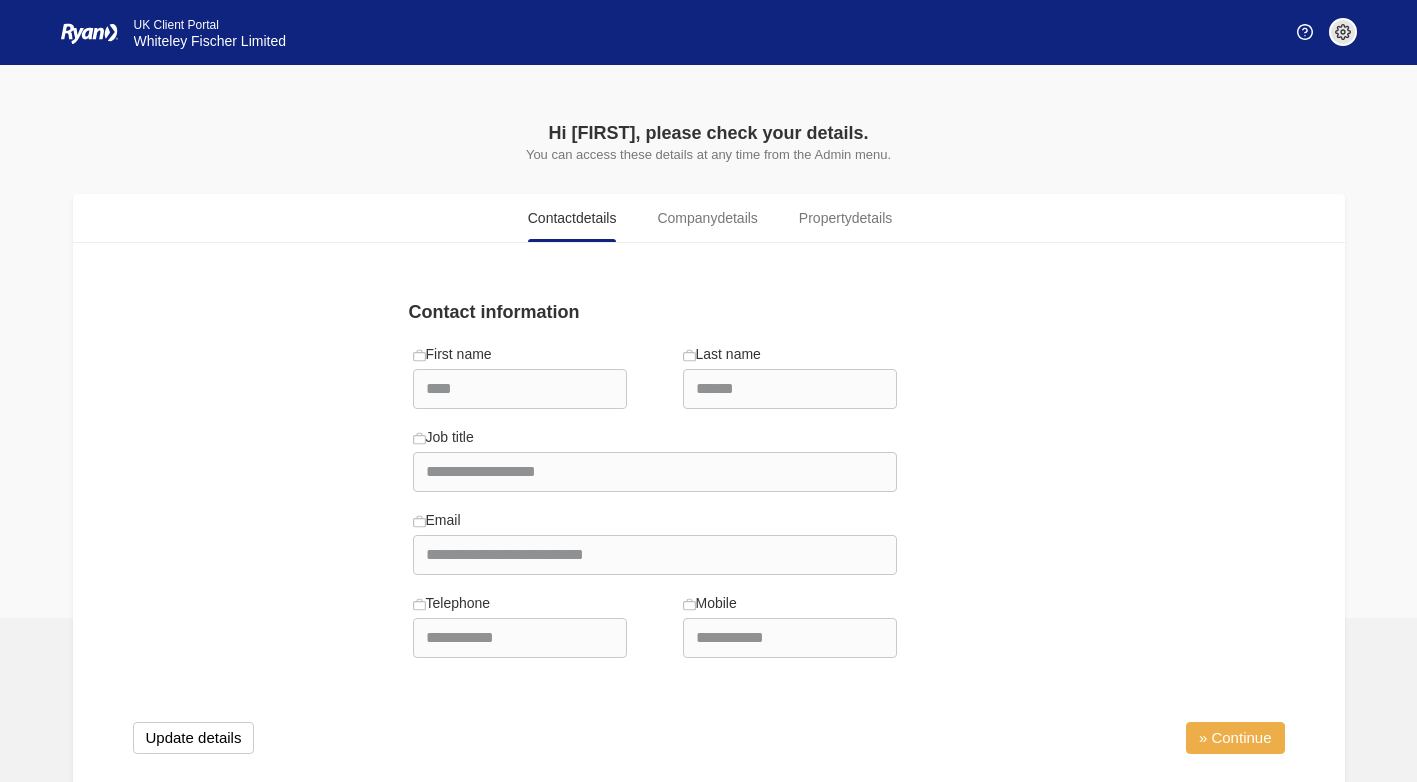 click on "» Continue" at bounding box center (1235, 738) 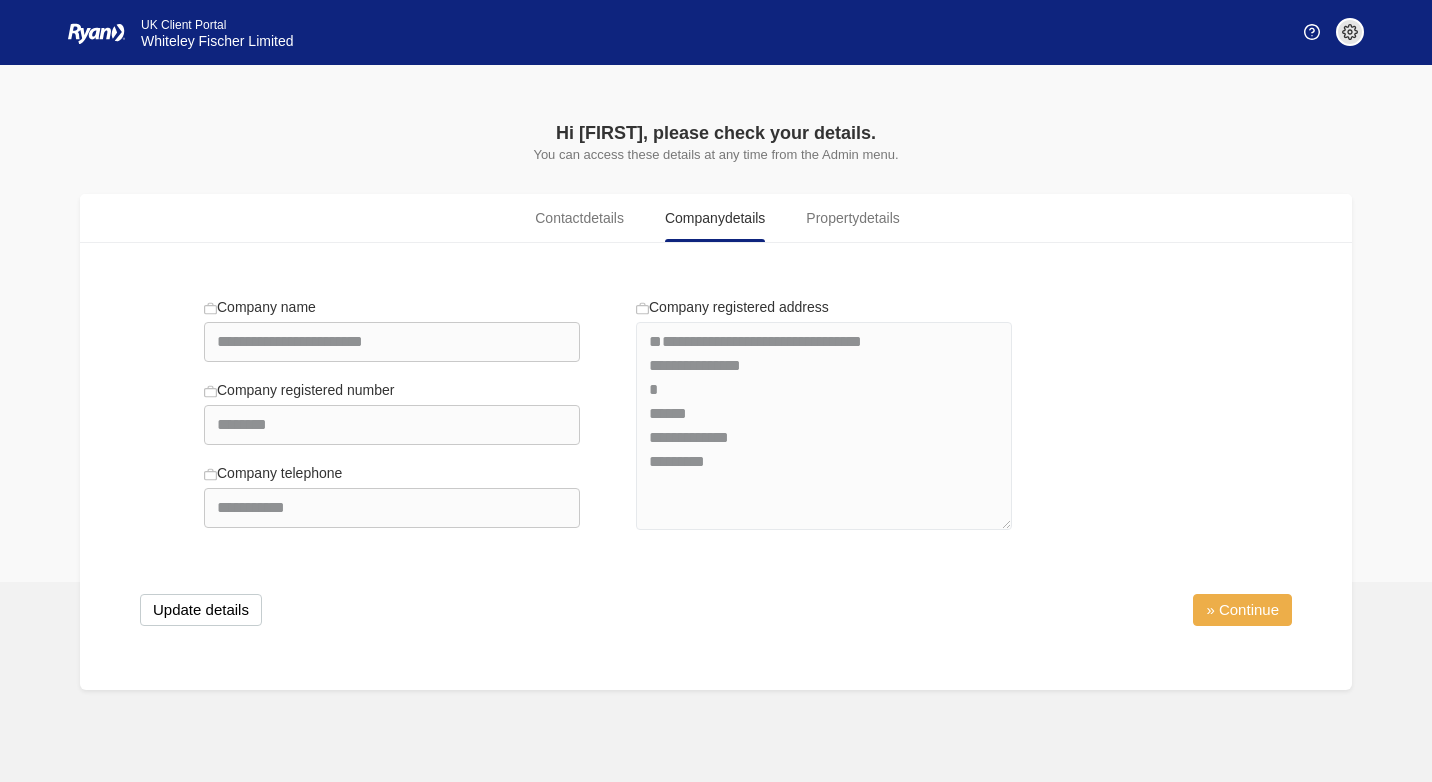 click on "» Continue" at bounding box center (1242, 610) 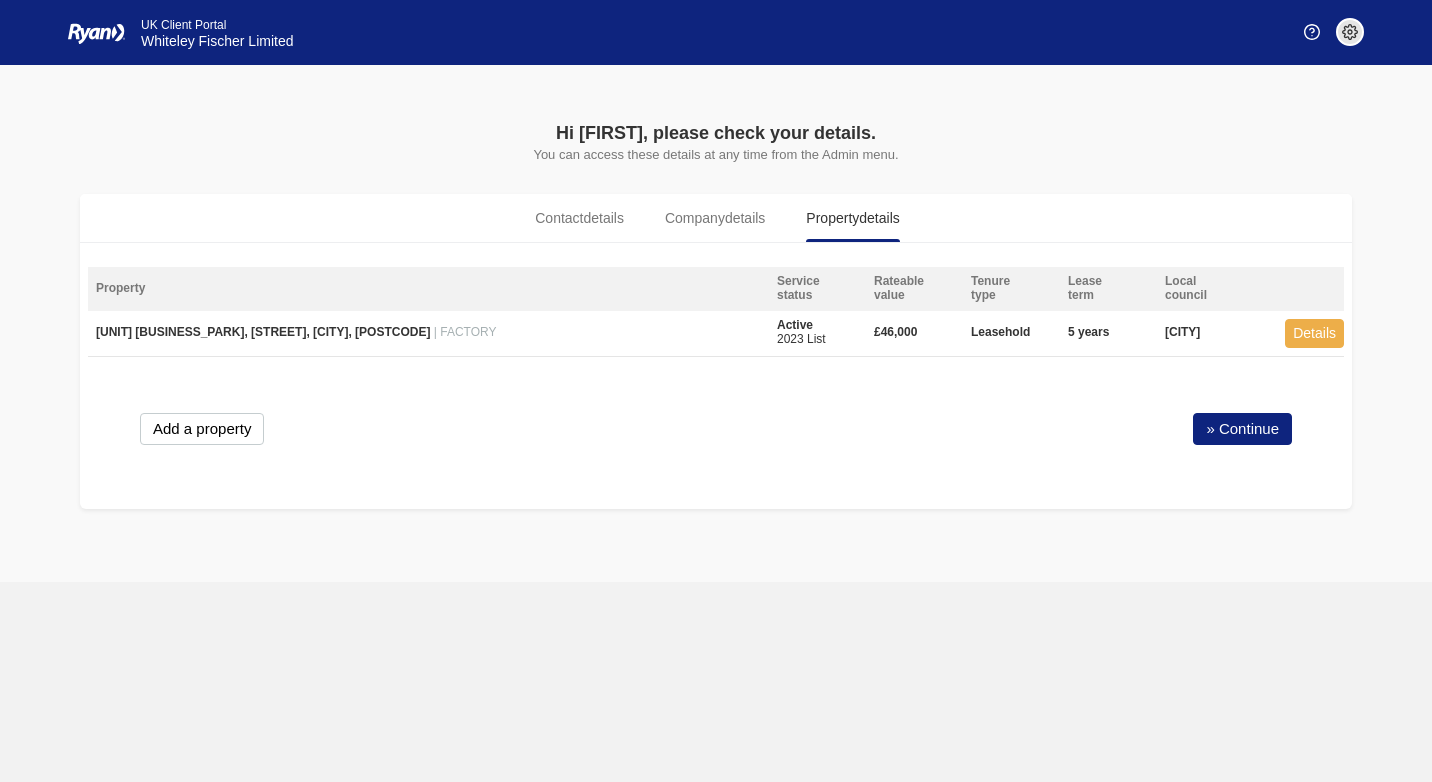 click on "Details" at bounding box center [1314, 333] 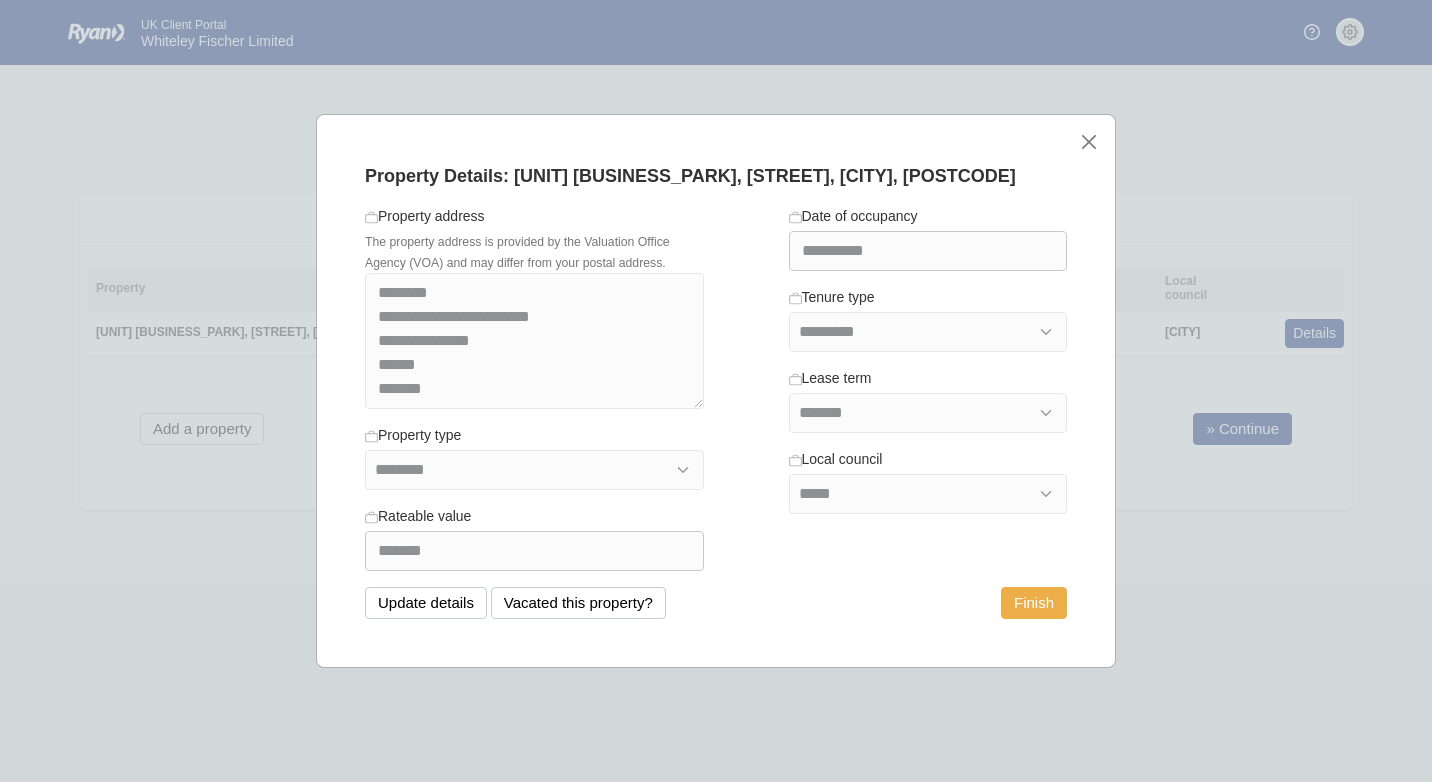 click on "Finish" at bounding box center (1034, 603) 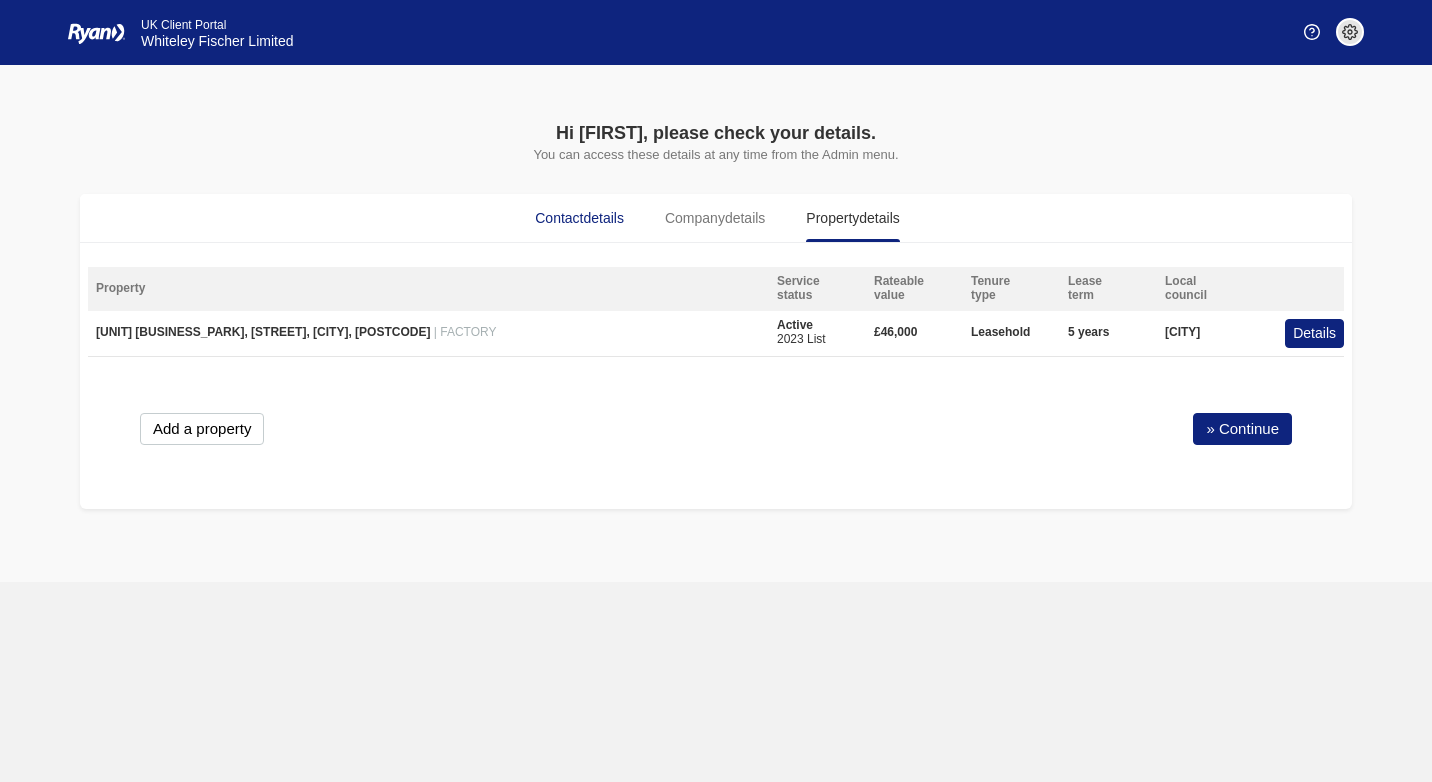 click on "Contact  details" at bounding box center [579, 218] 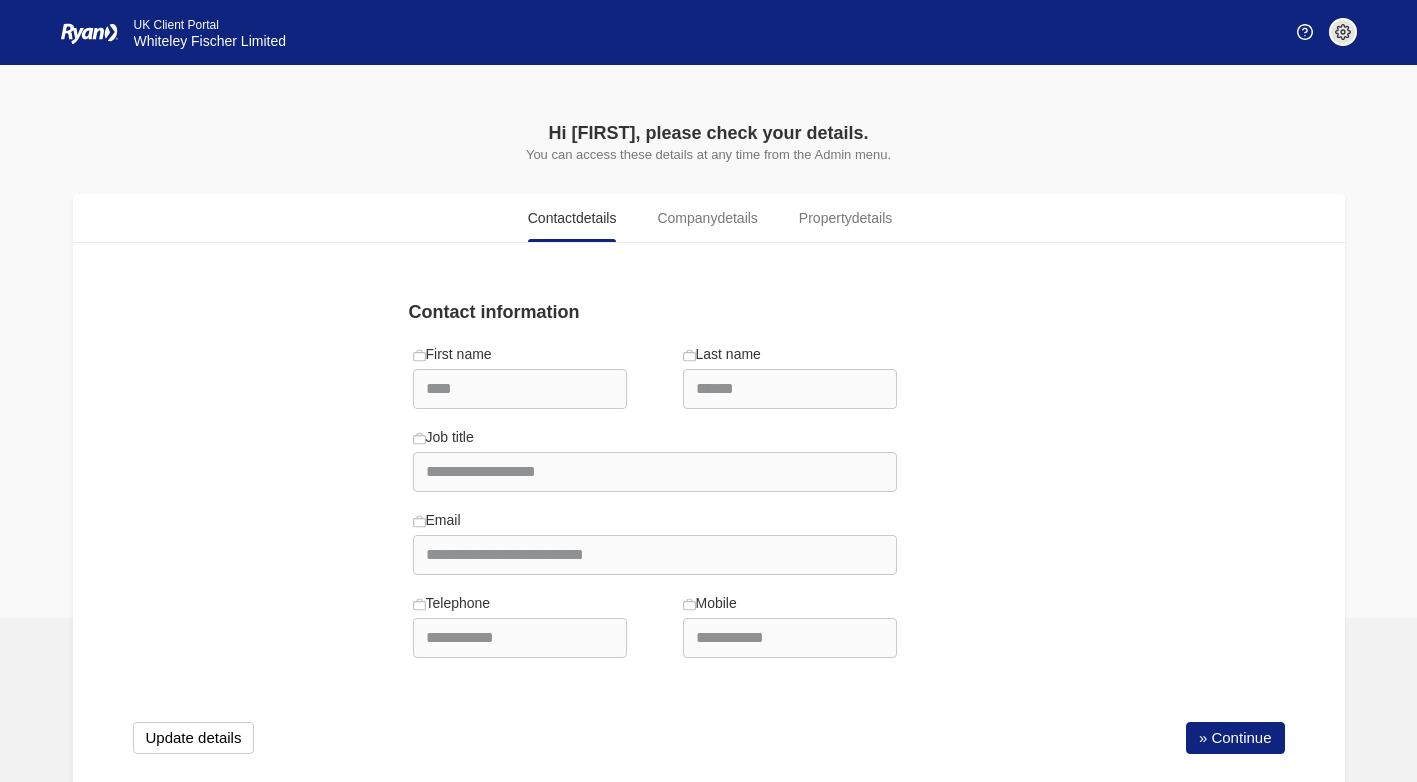click on "Update details" at bounding box center (194, 738) 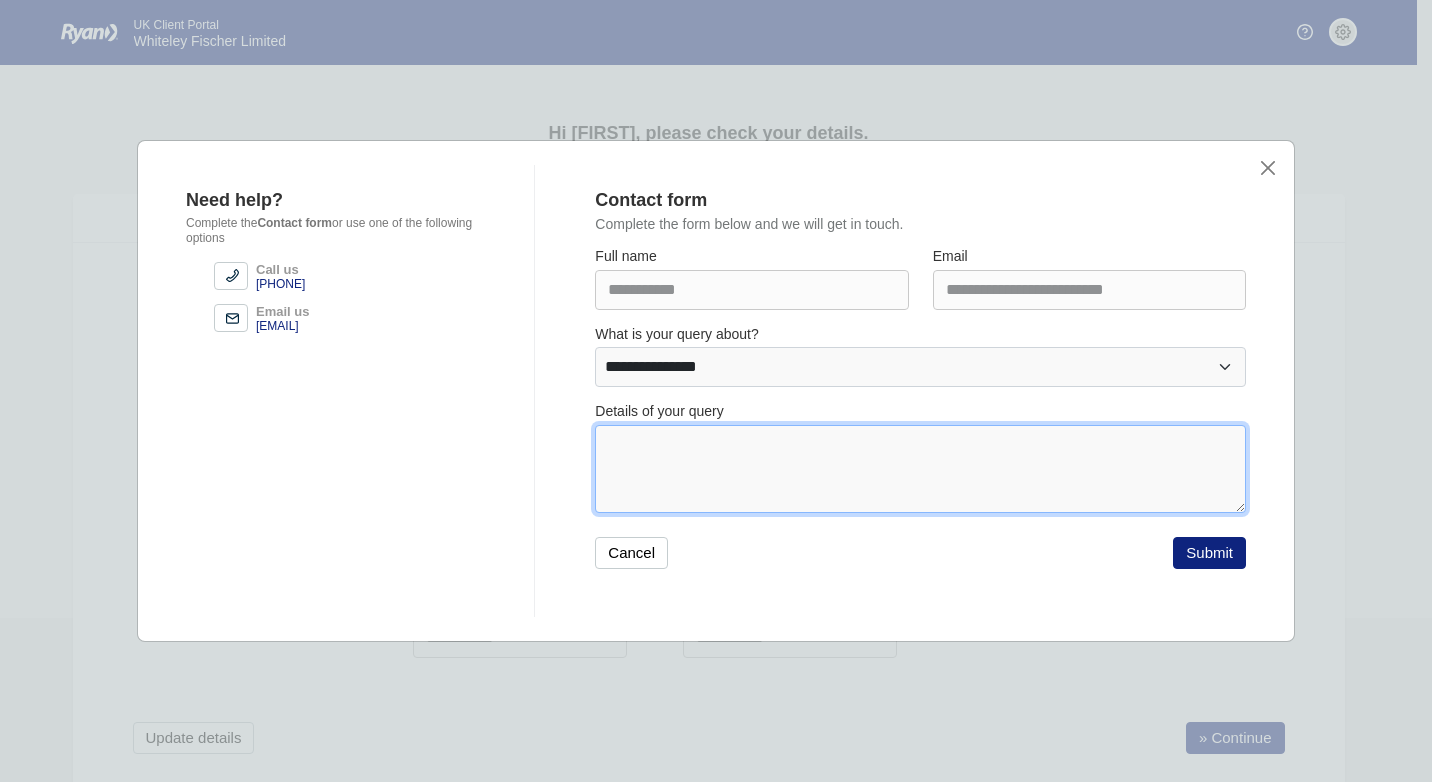 click at bounding box center (920, 469) 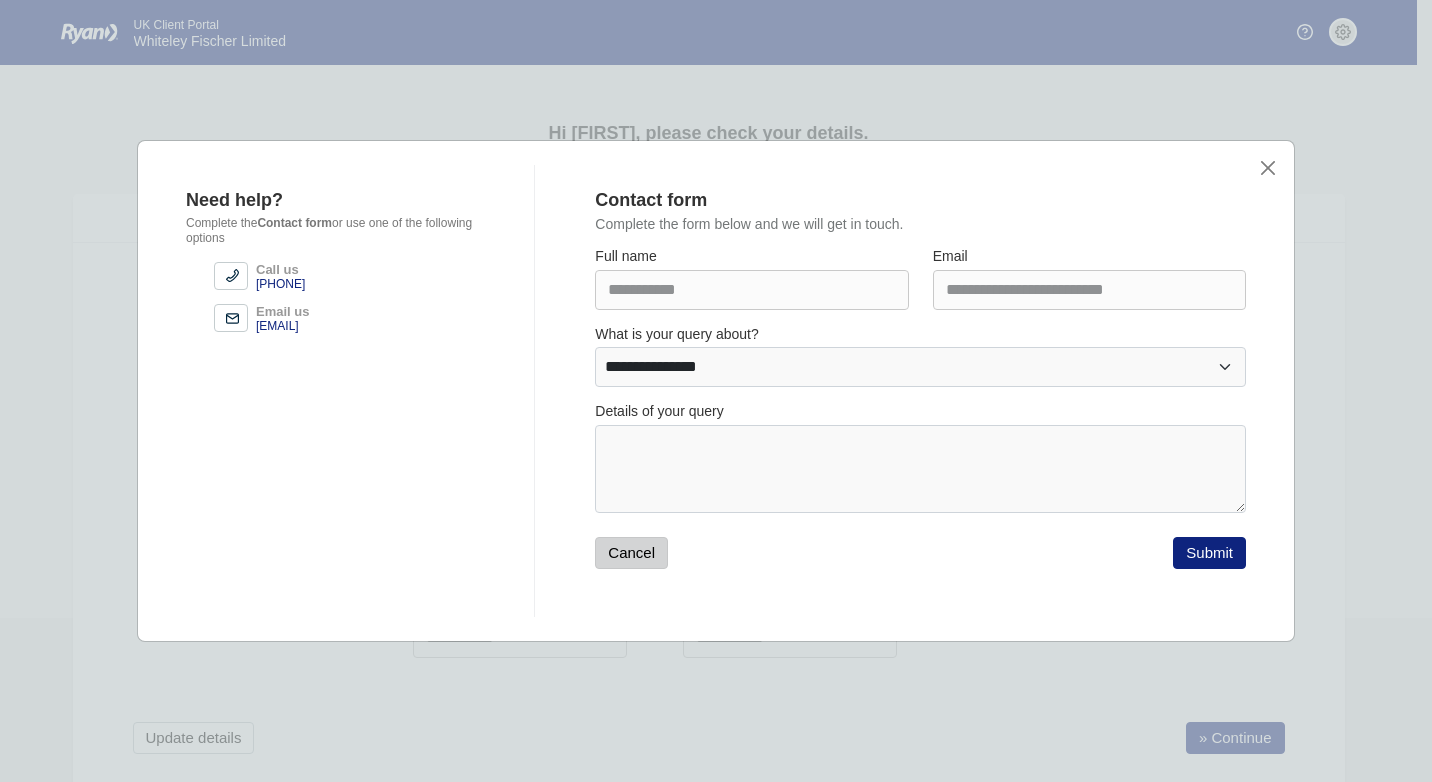 click on "Cancel" at bounding box center (631, 553) 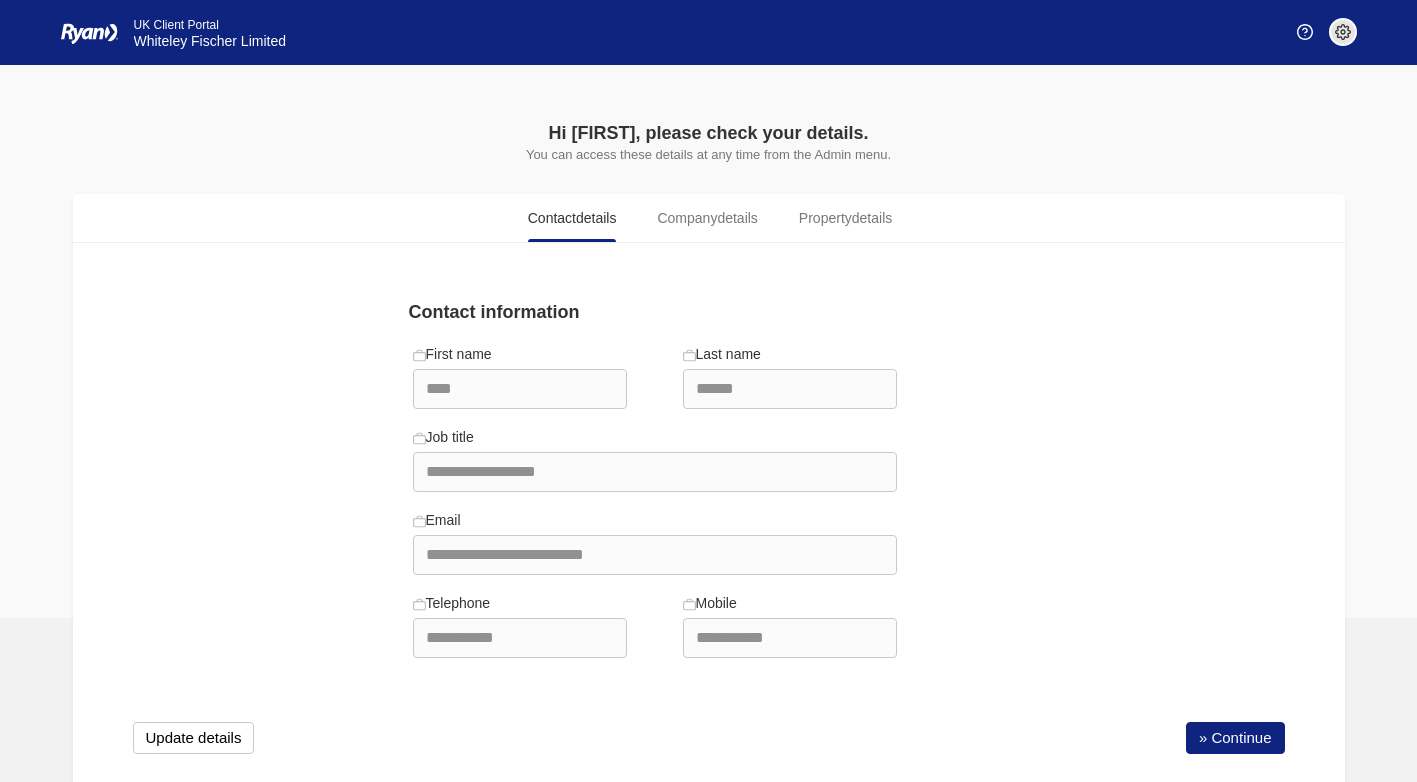 click at bounding box center (1305, 32) 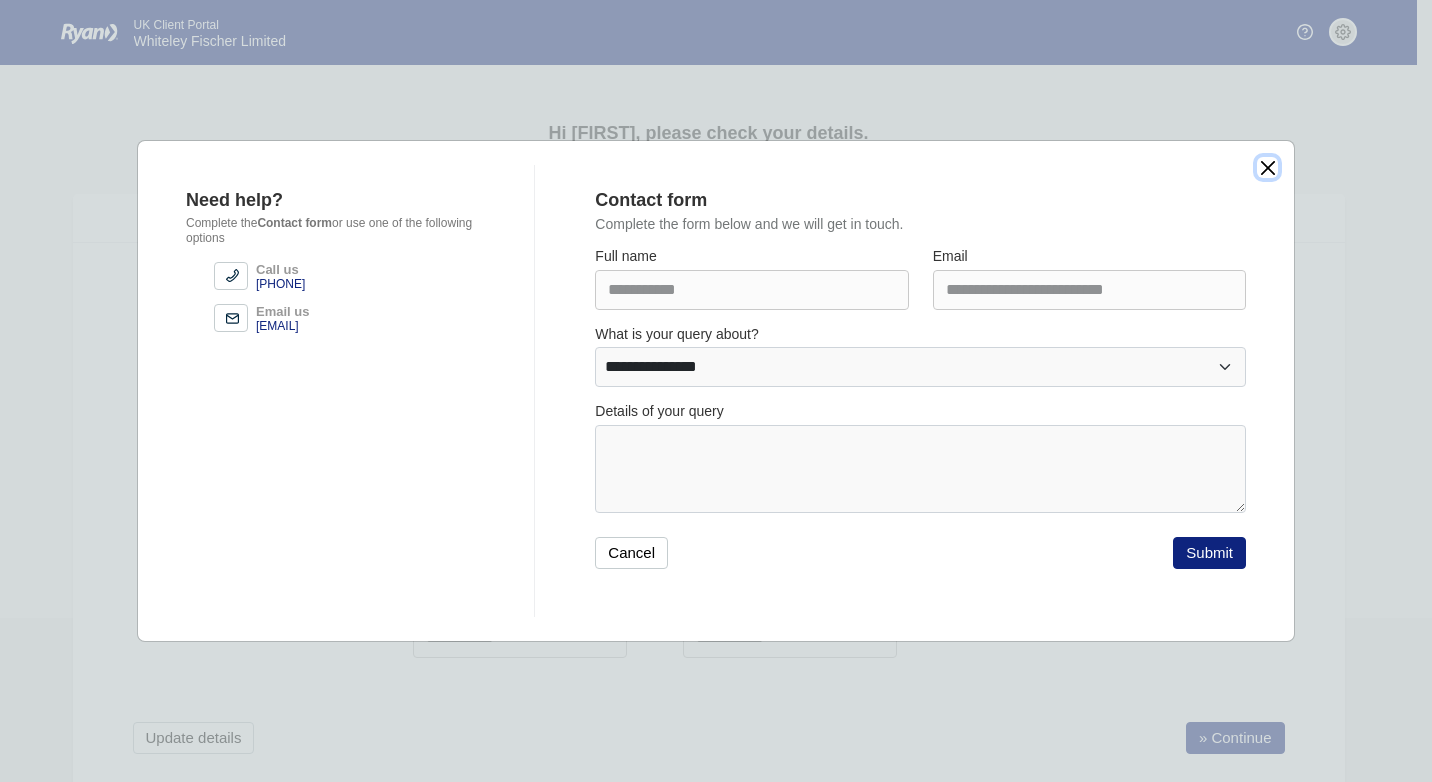 click at bounding box center [1267, 167] 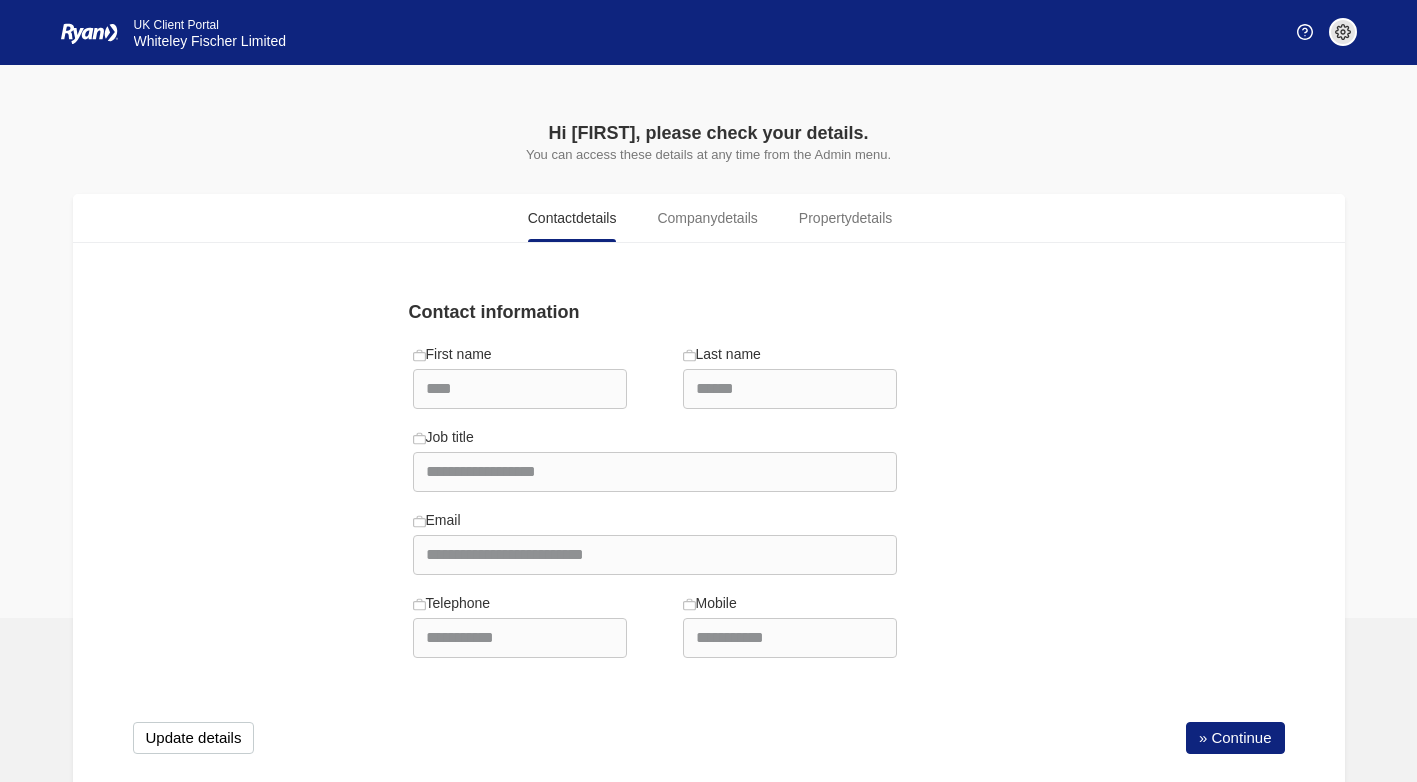 click at bounding box center (1343, 32) 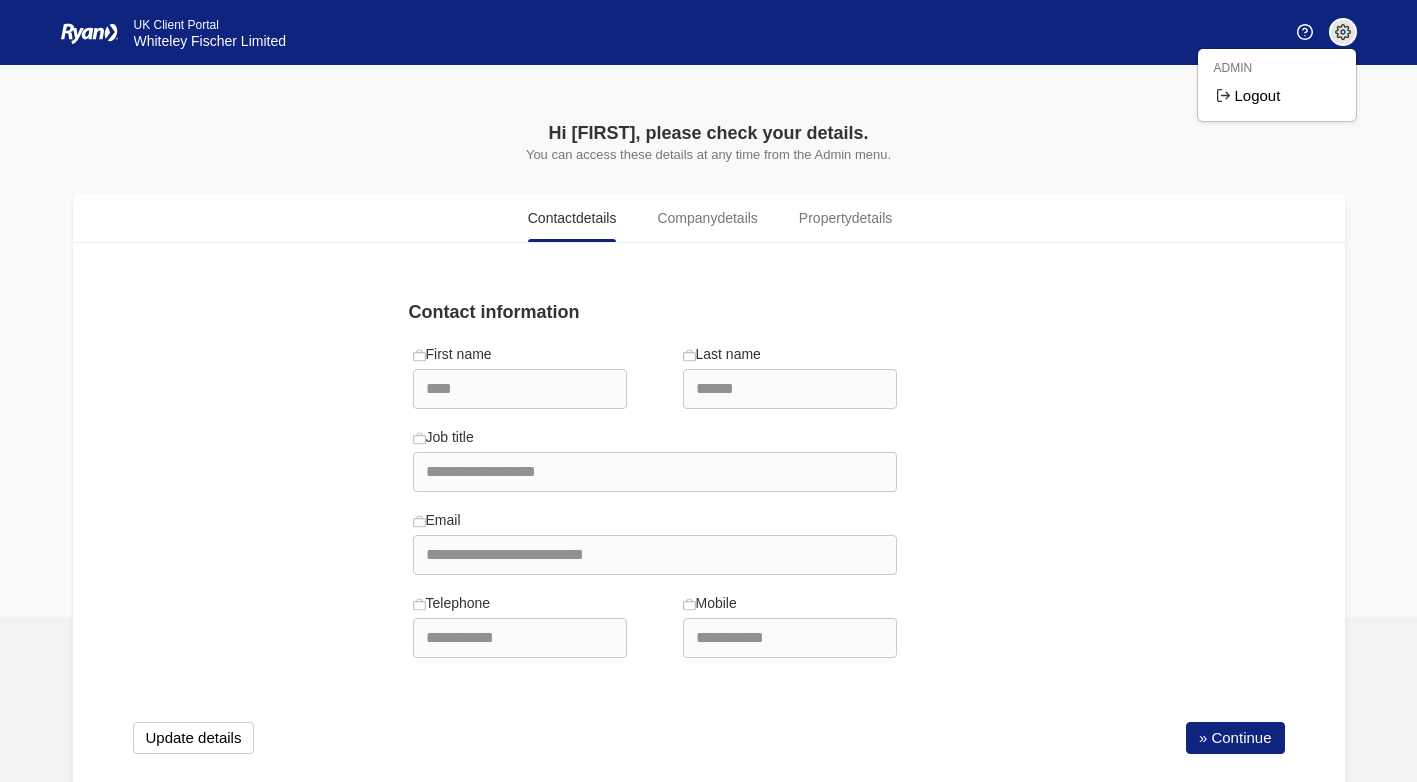 click on "ADMIN" at bounding box center (1277, 68) 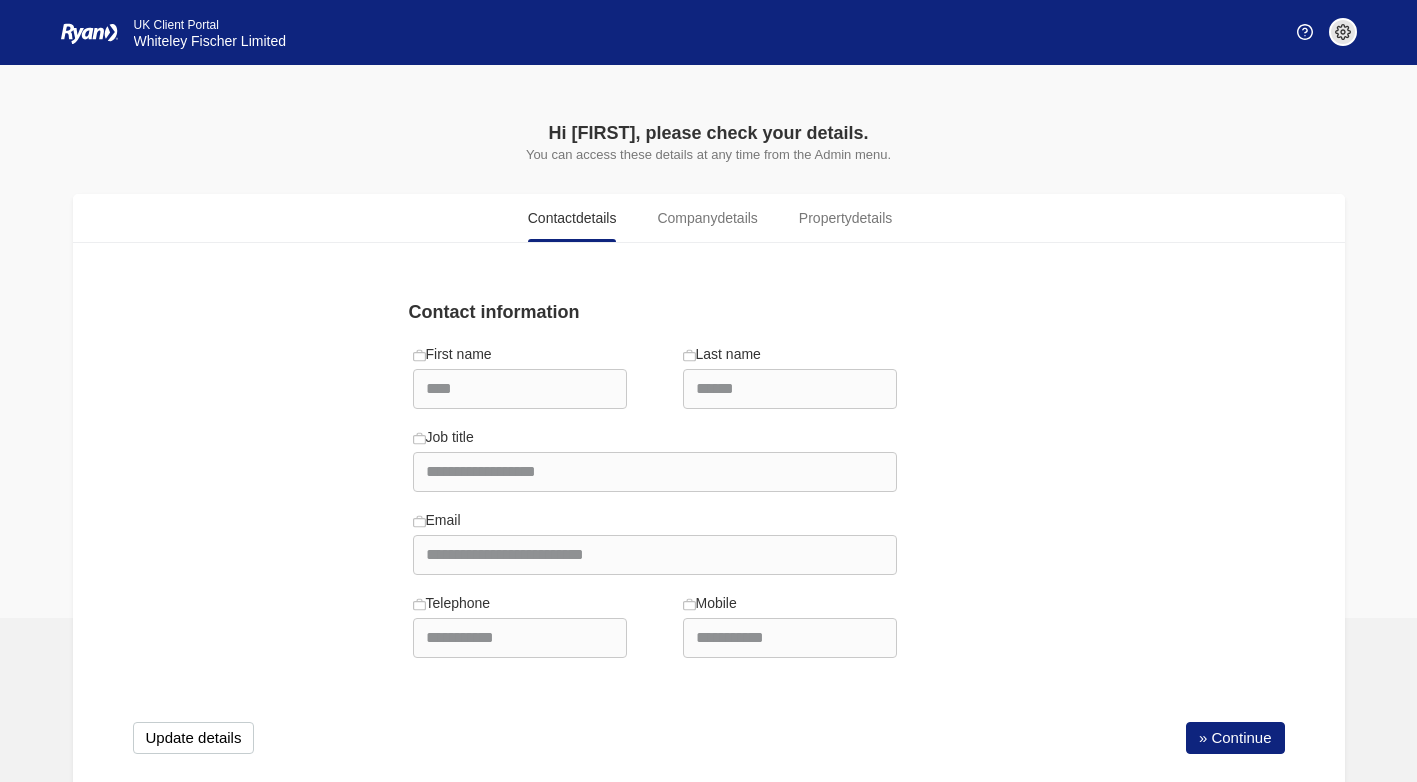 scroll, scrollTop: 36, scrollLeft: 0, axis: vertical 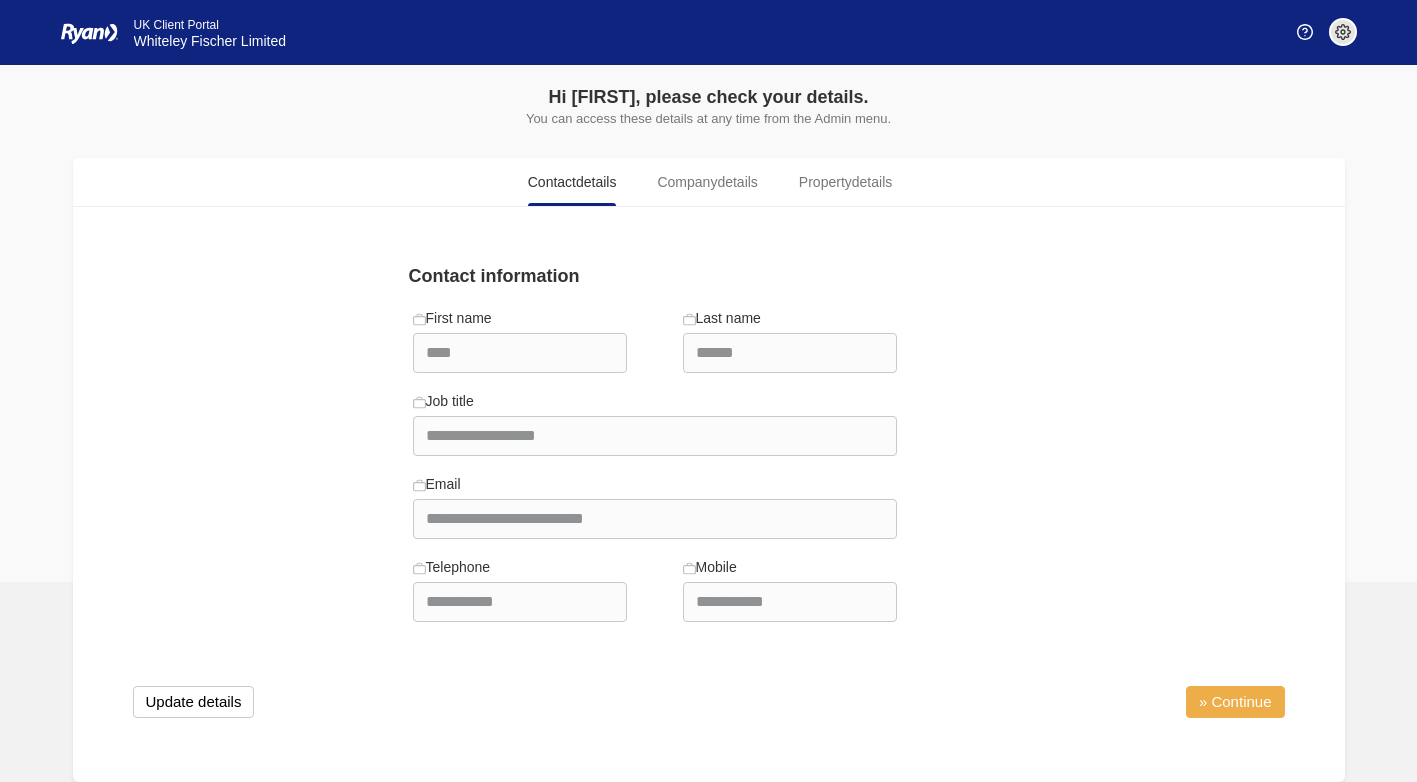 click on "» Continue" at bounding box center [1235, 702] 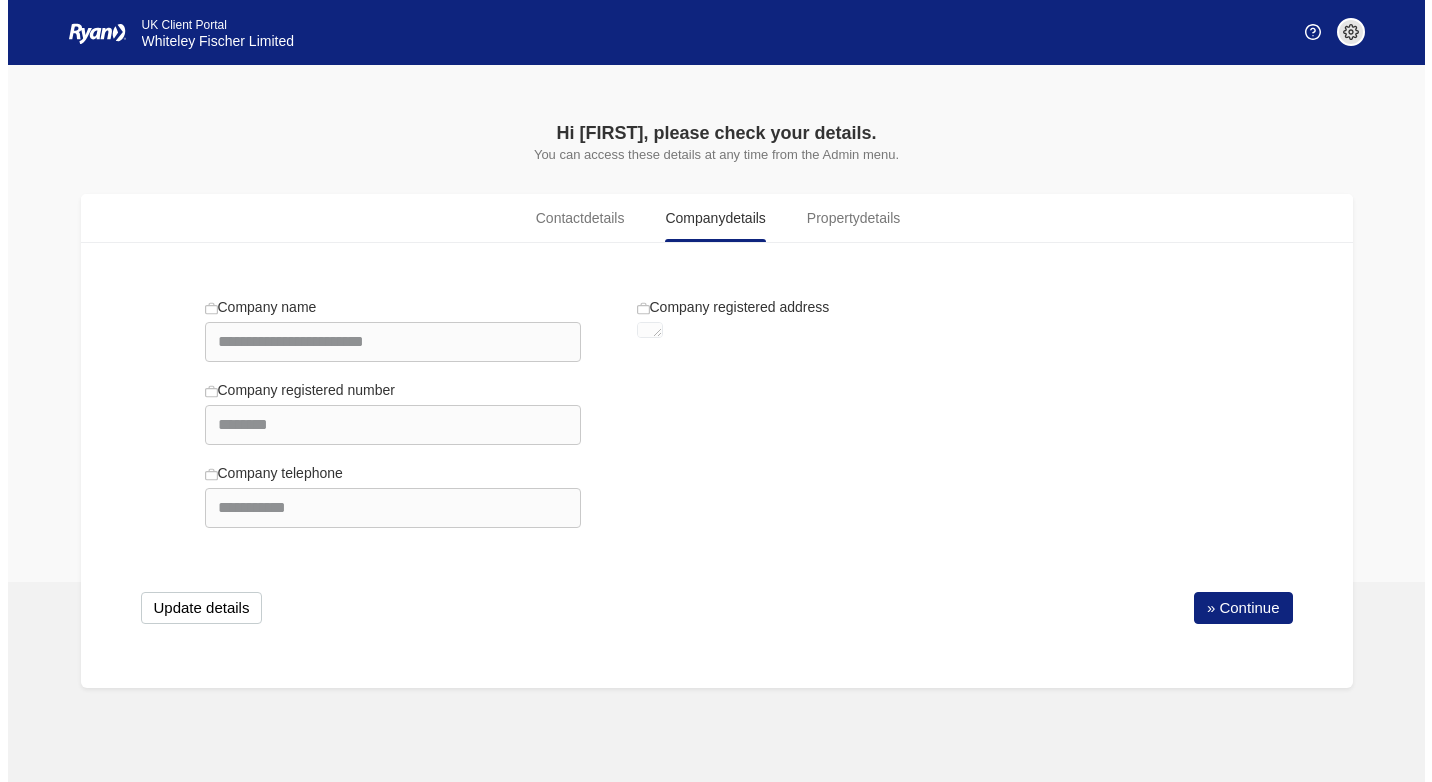 scroll, scrollTop: 0, scrollLeft: 0, axis: both 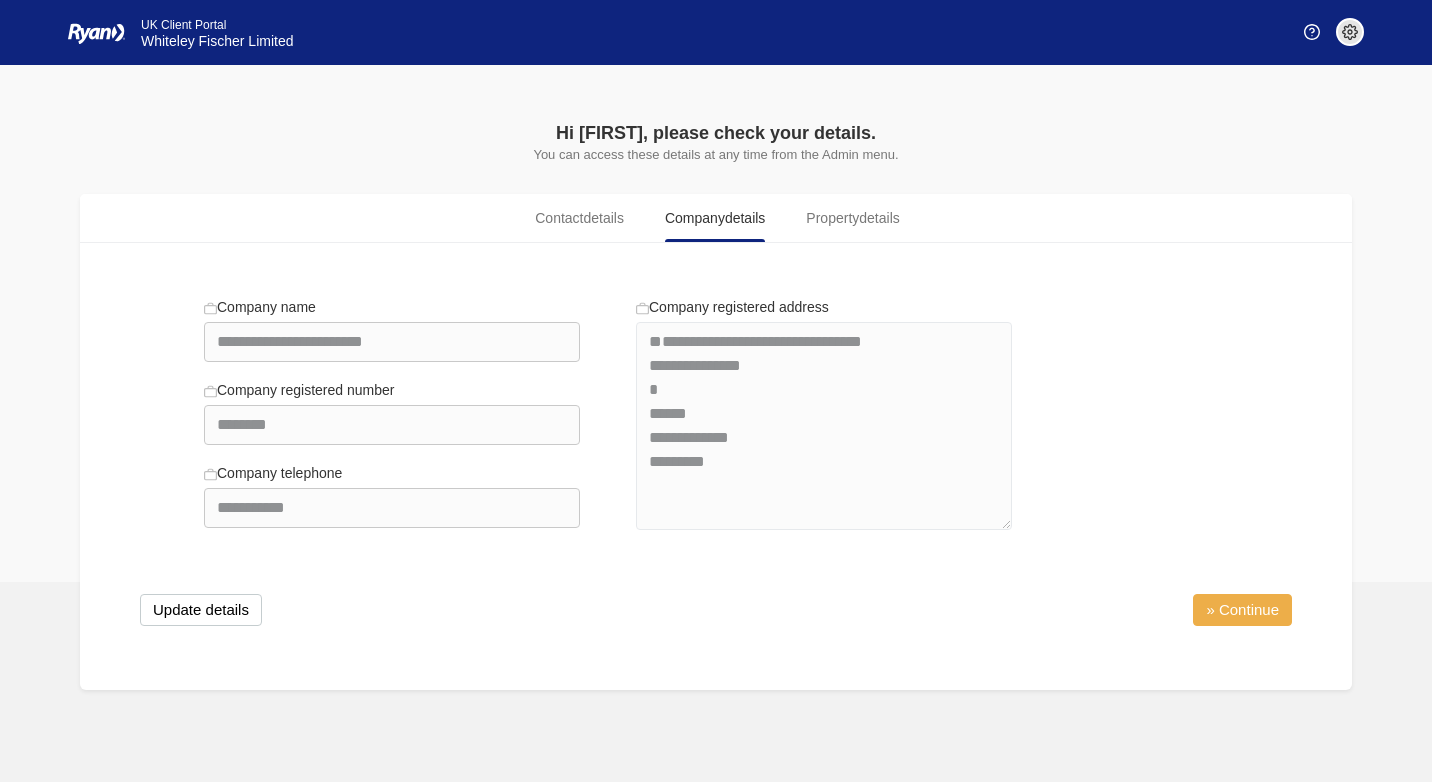 click on "» Continue" at bounding box center [1242, 610] 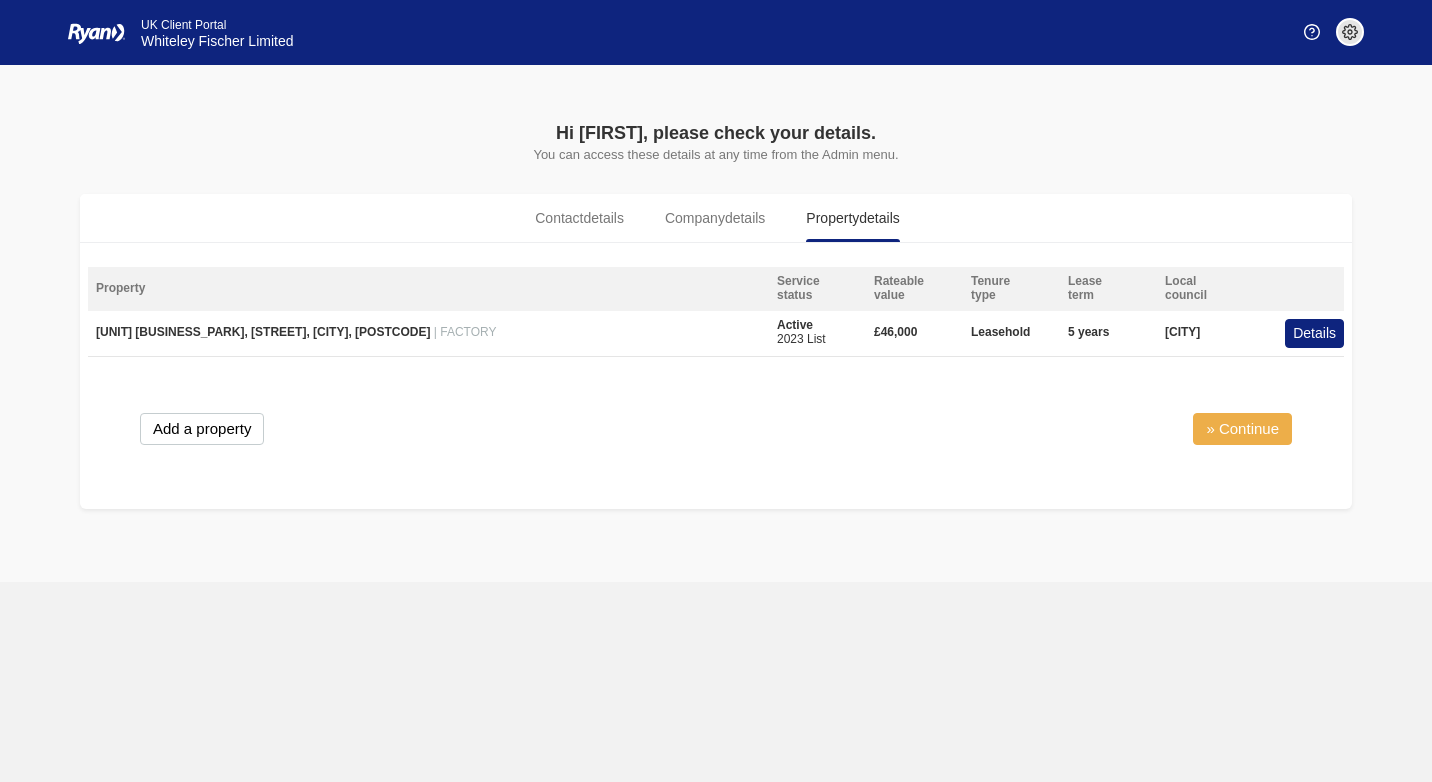 click on "» Continue" at bounding box center (1242, 429) 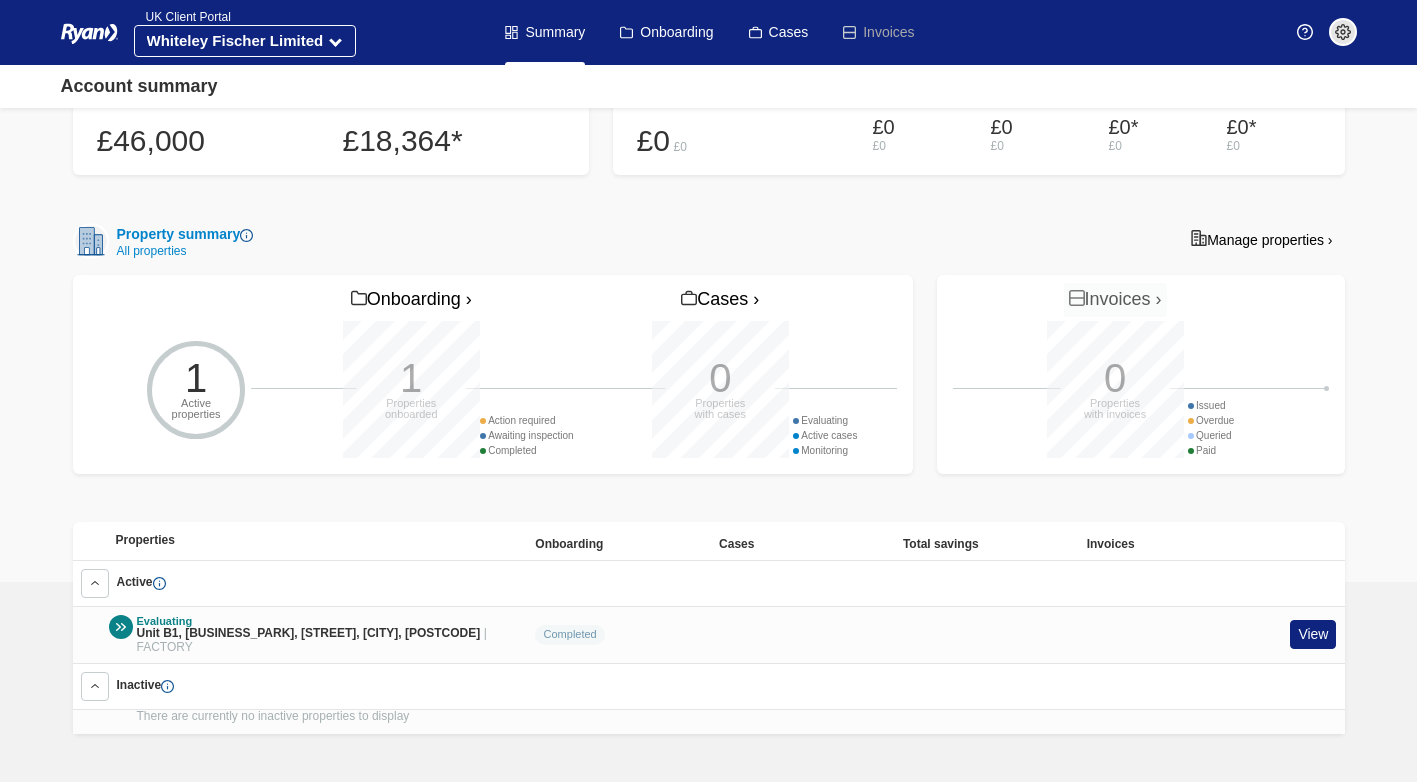 scroll, scrollTop: 0, scrollLeft: 0, axis: both 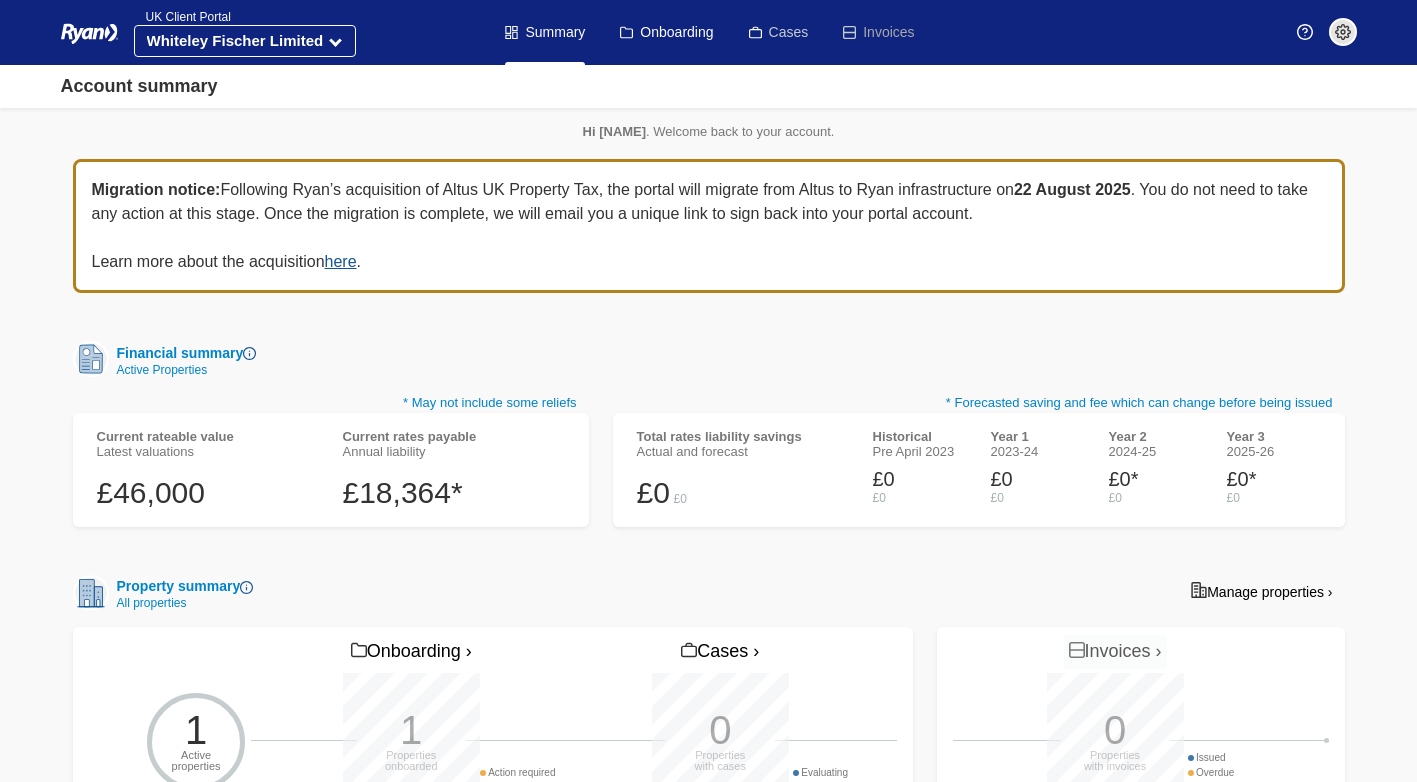 click on "Cases" at bounding box center [779, 32] 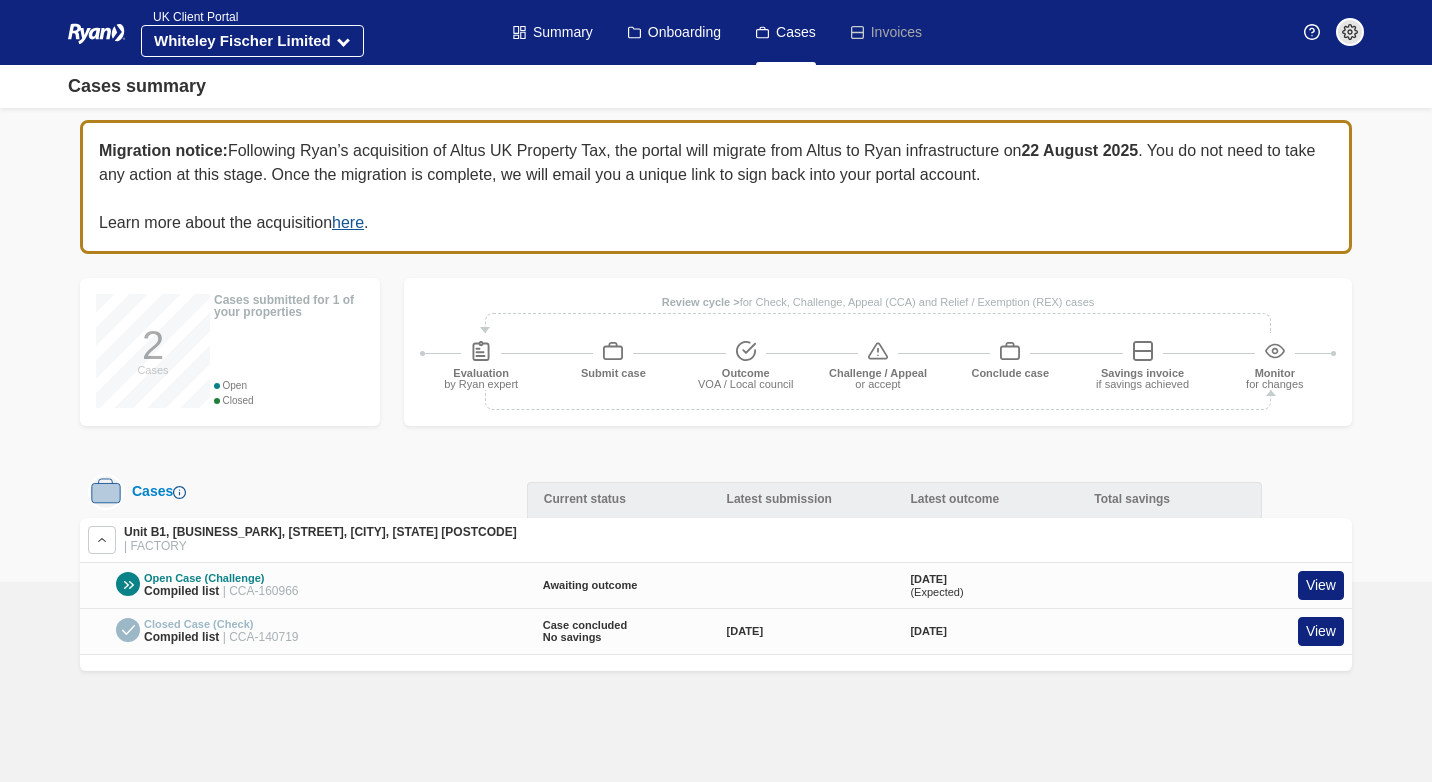 scroll, scrollTop: 0, scrollLeft: 0, axis: both 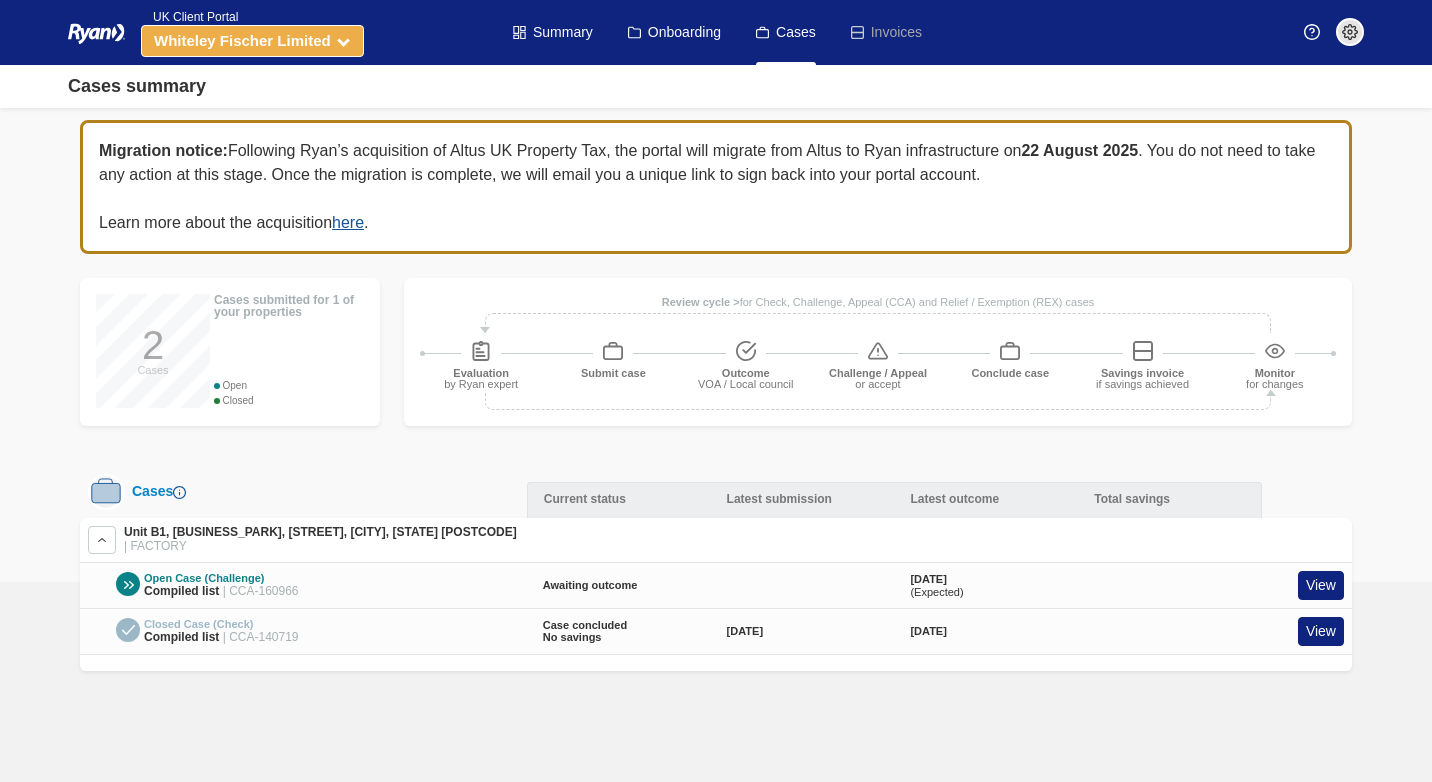 click at bounding box center [343, 40] 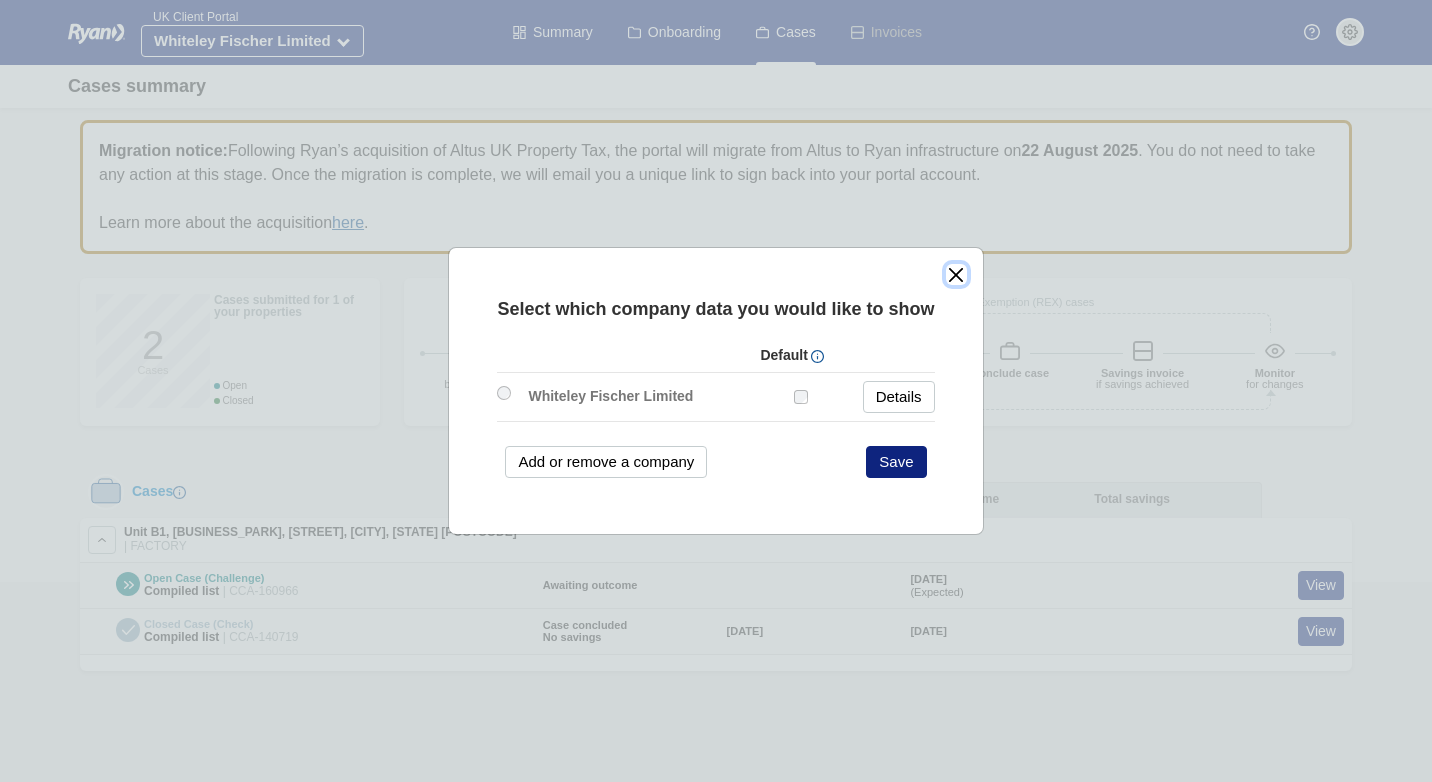 click at bounding box center (956, 274) 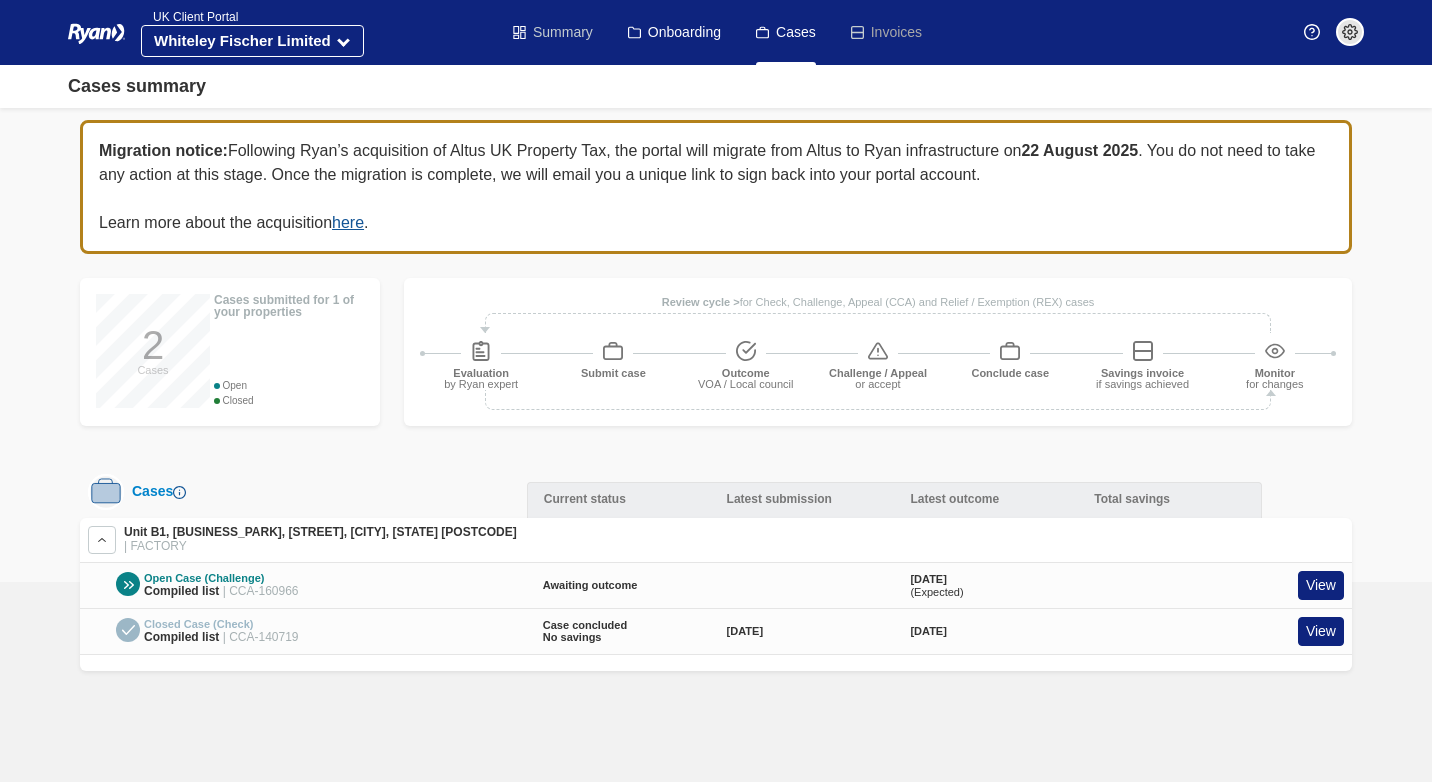 click on "Summary" at bounding box center [553, 32] 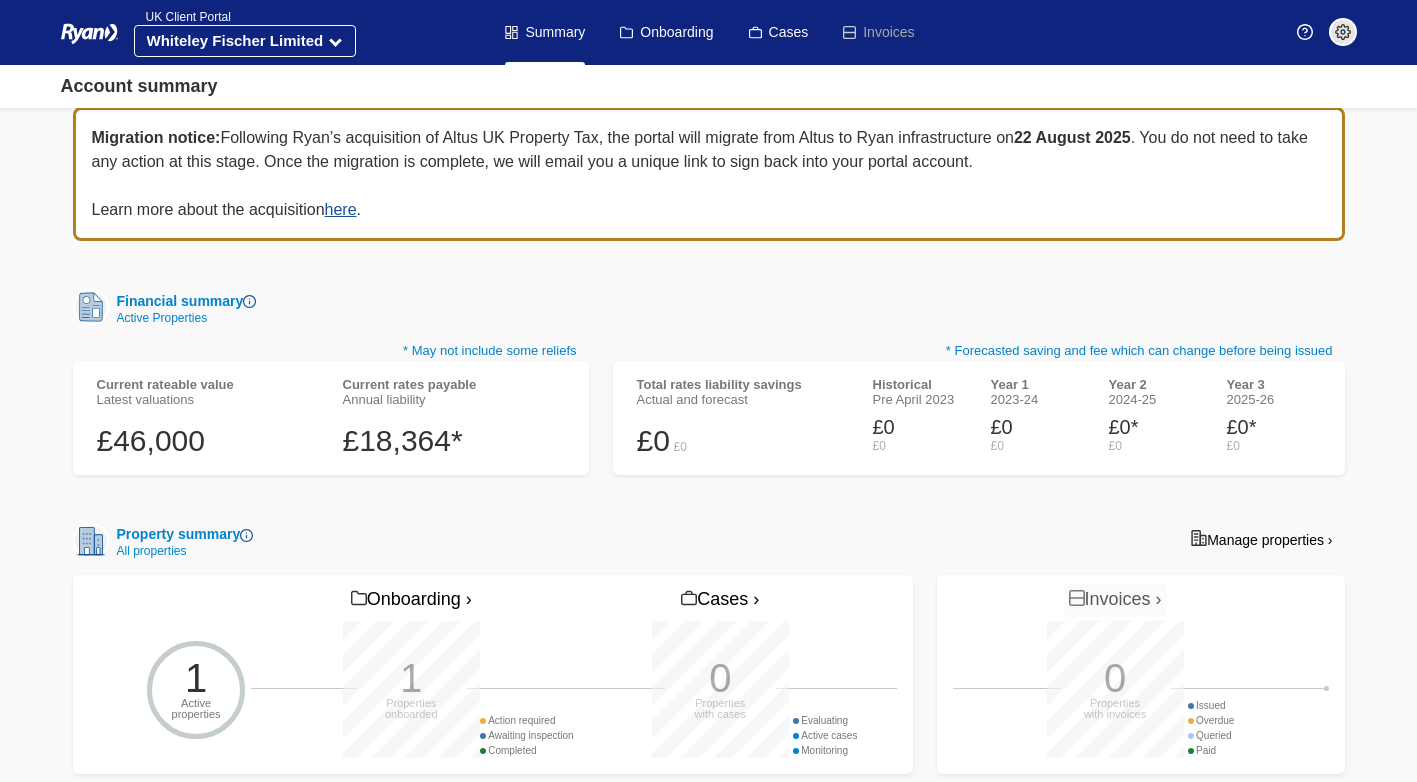 scroll, scrollTop: 0, scrollLeft: 0, axis: both 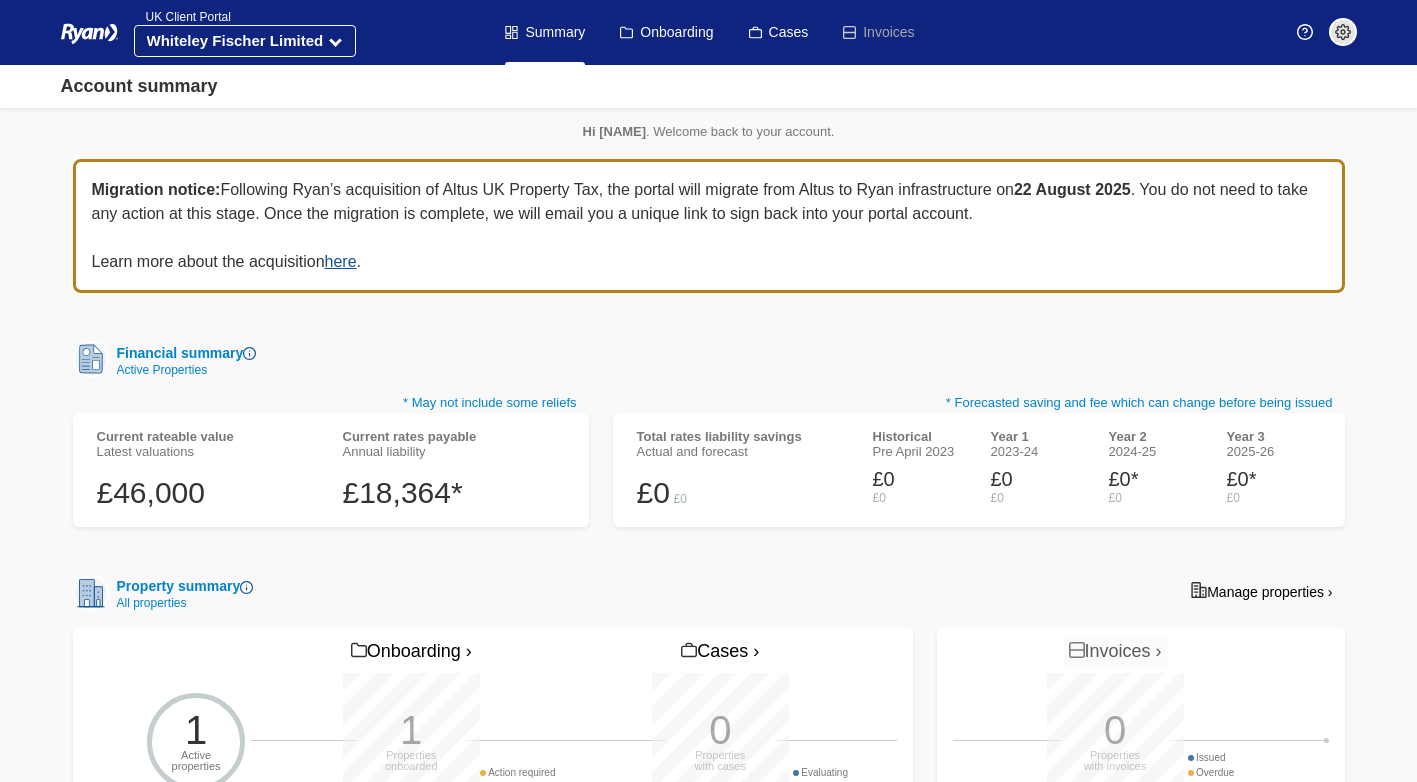 click at bounding box center (1343, 32) 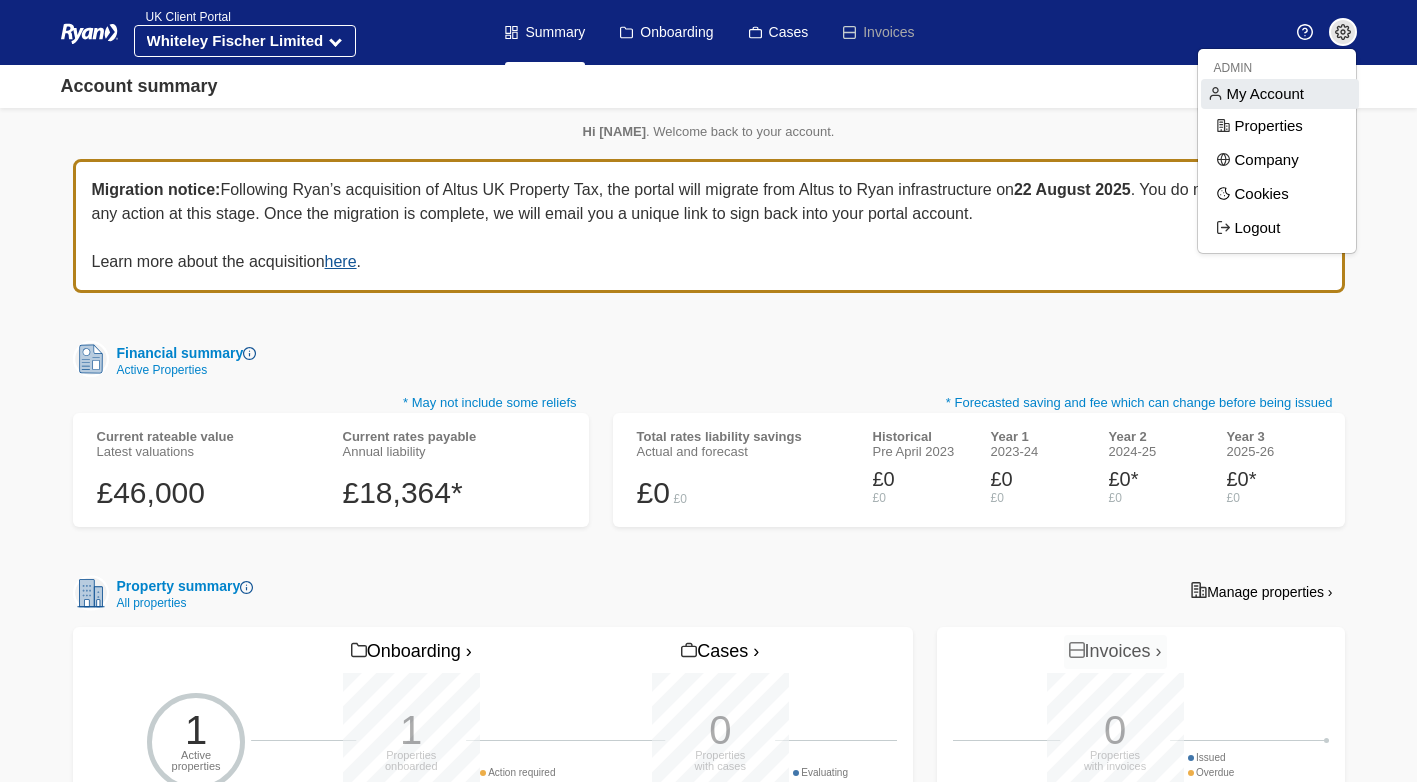 click on "My Account" at bounding box center (1280, 94) 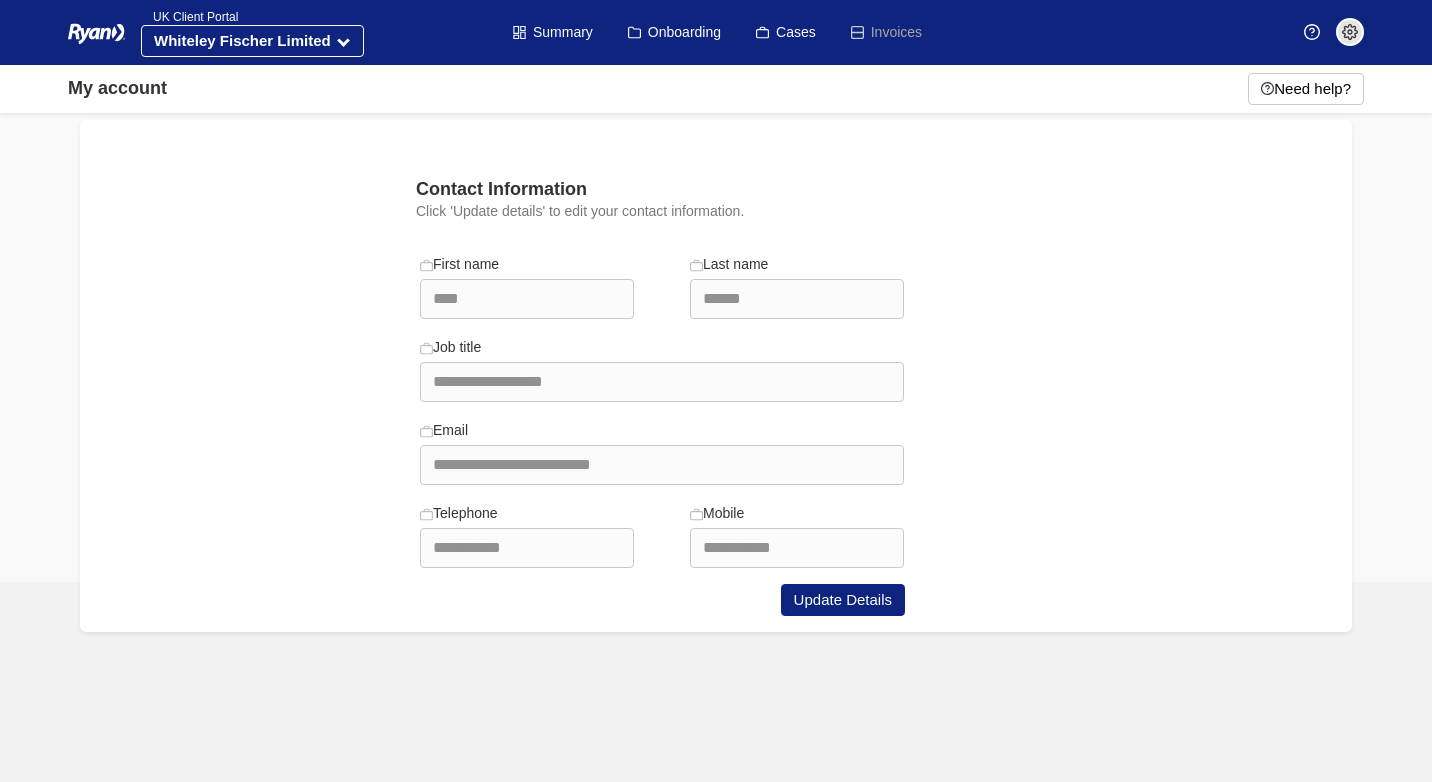 scroll, scrollTop: 0, scrollLeft: 0, axis: both 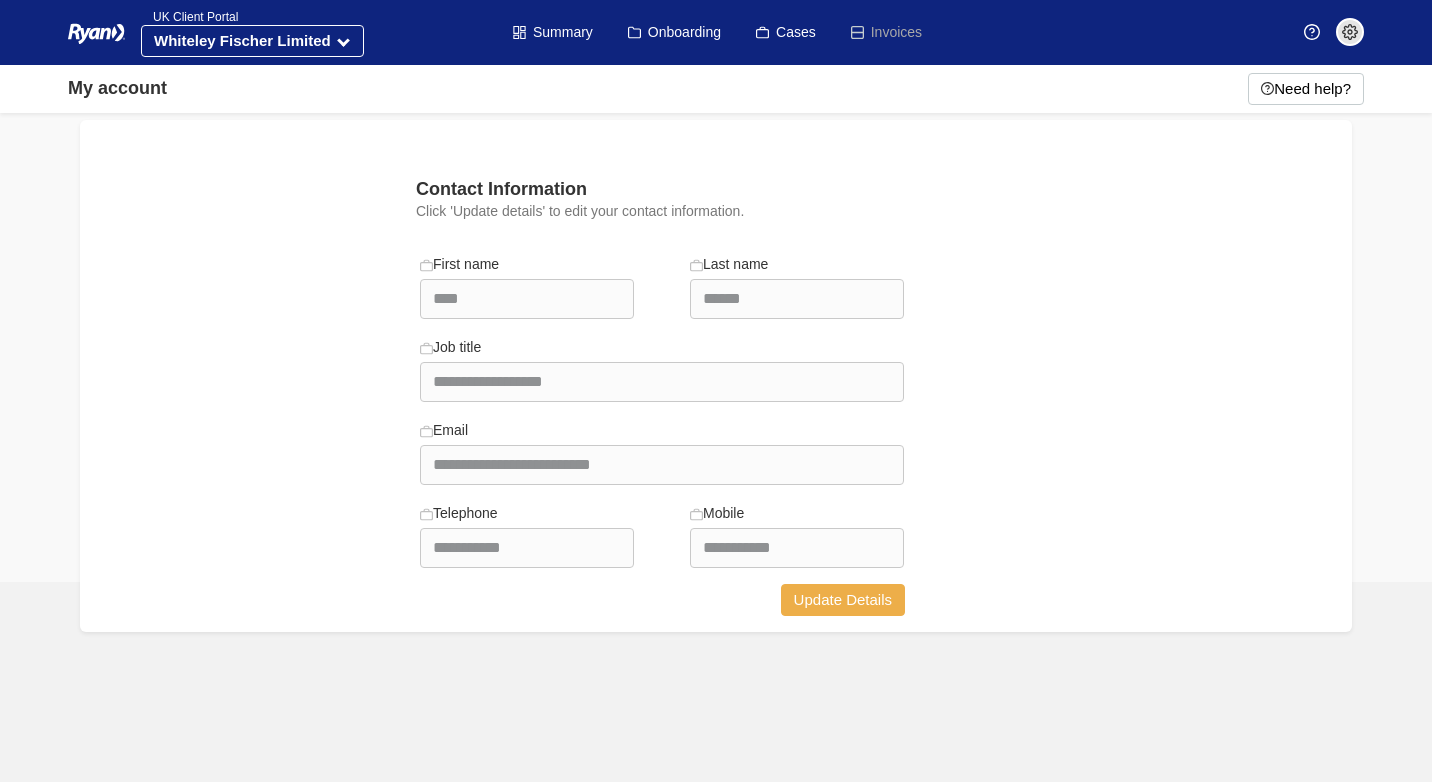 click on "Update Details" at bounding box center (843, 600) 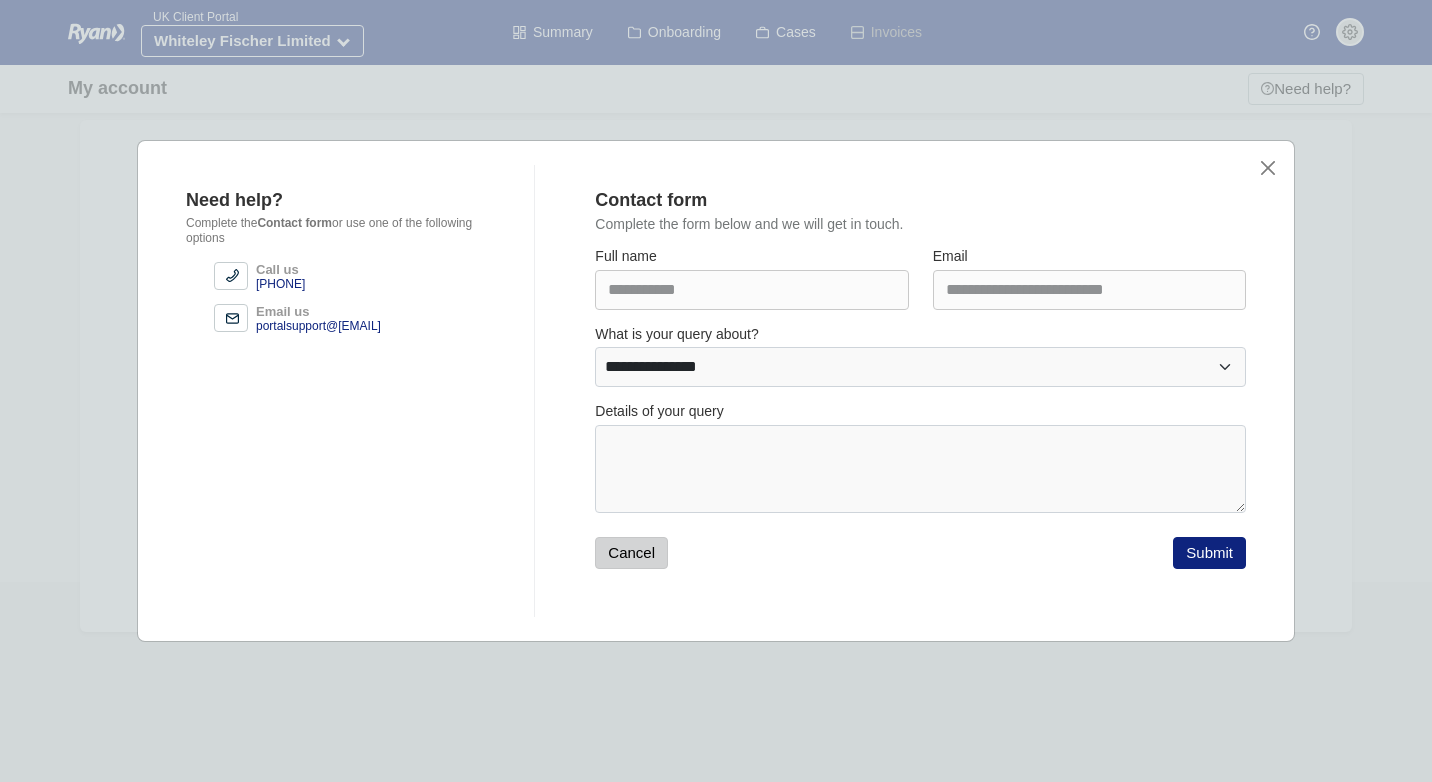click on "Cancel" at bounding box center [631, 553] 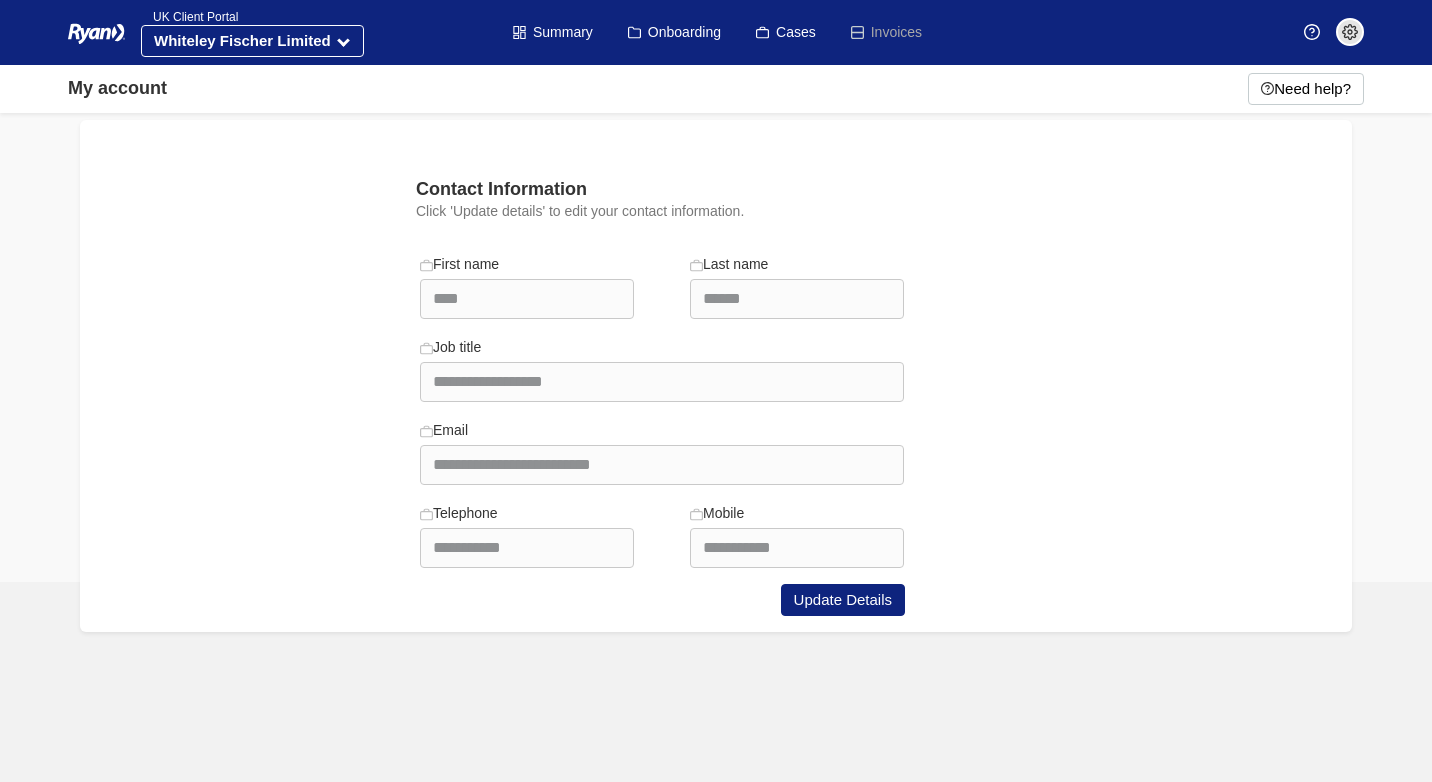 click on "My account" at bounding box center [117, 88] 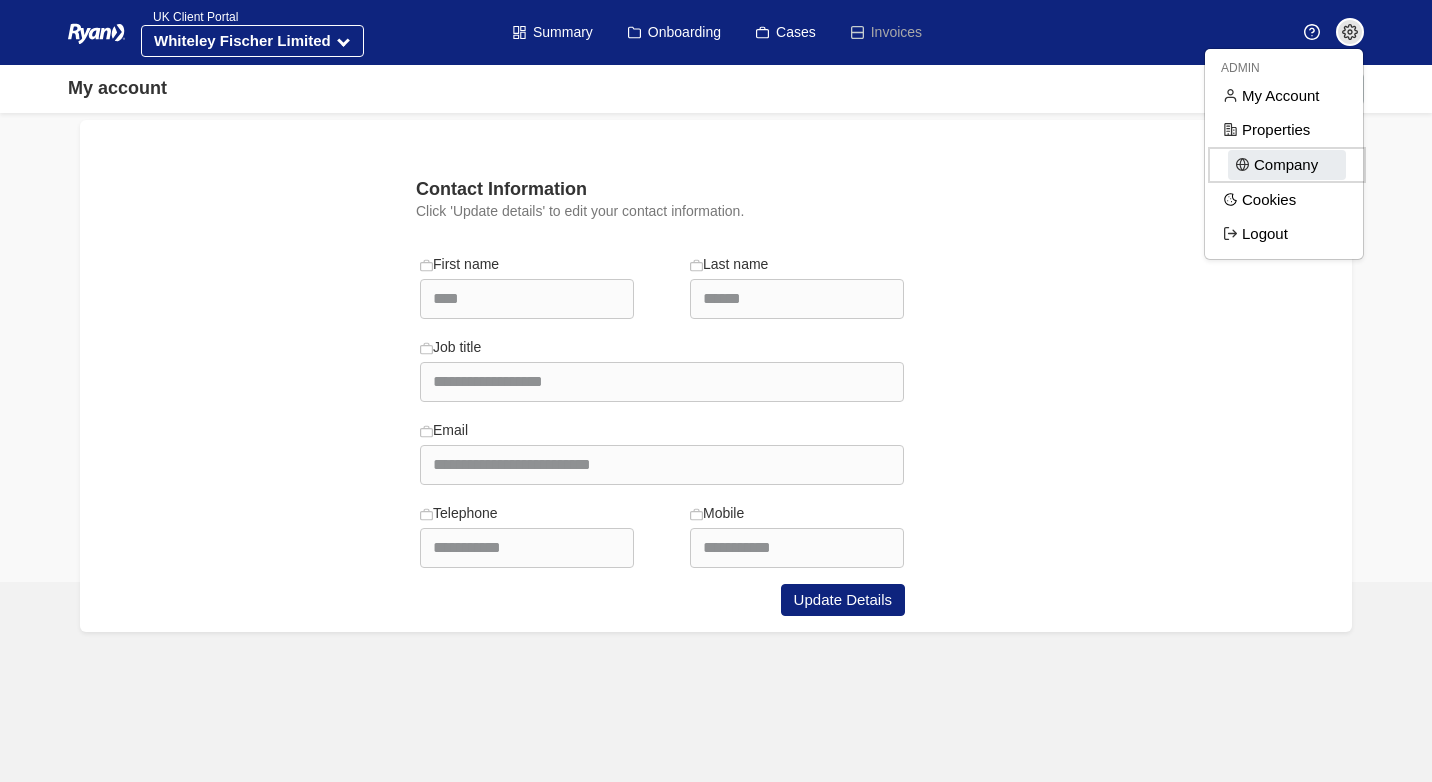 click on "Company" at bounding box center (1287, 165) 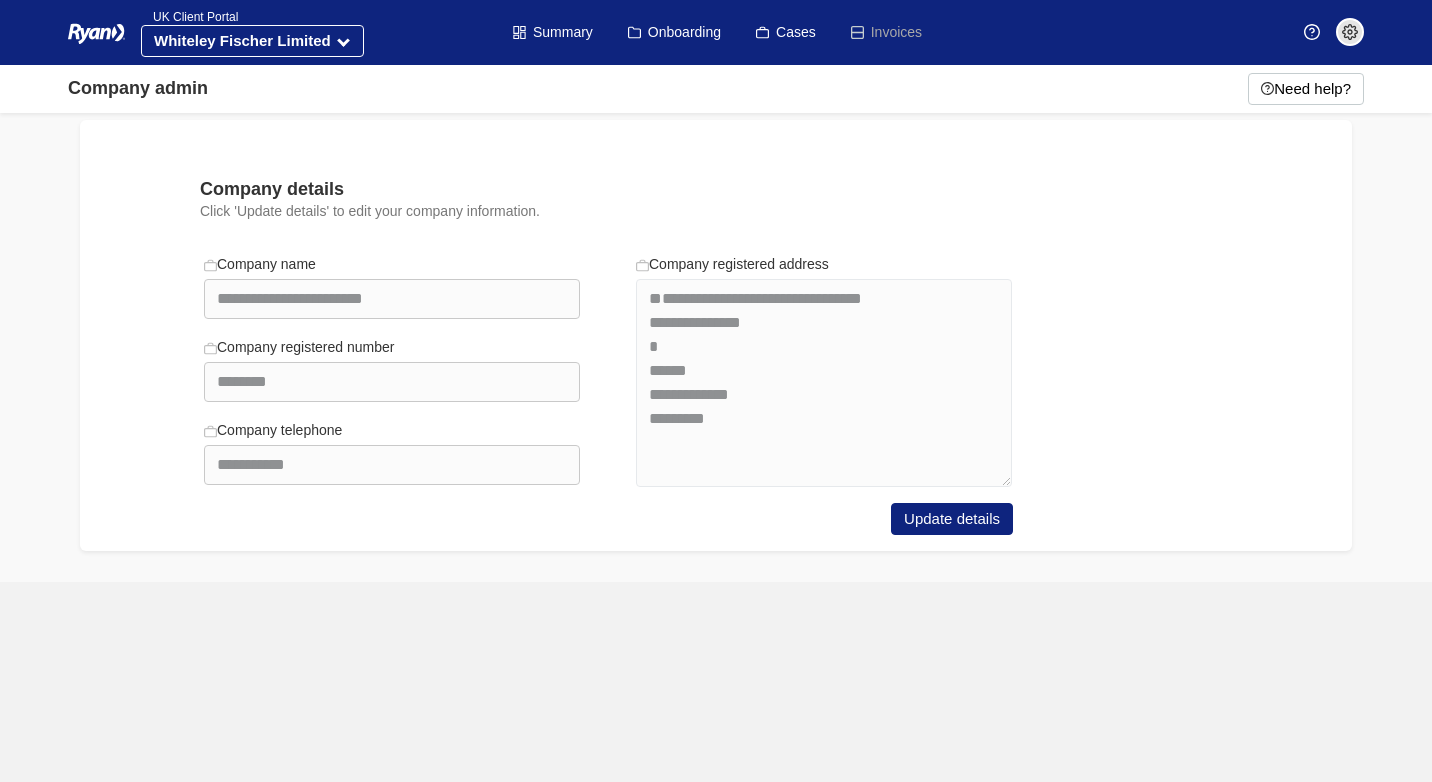 scroll, scrollTop: 0, scrollLeft: 0, axis: both 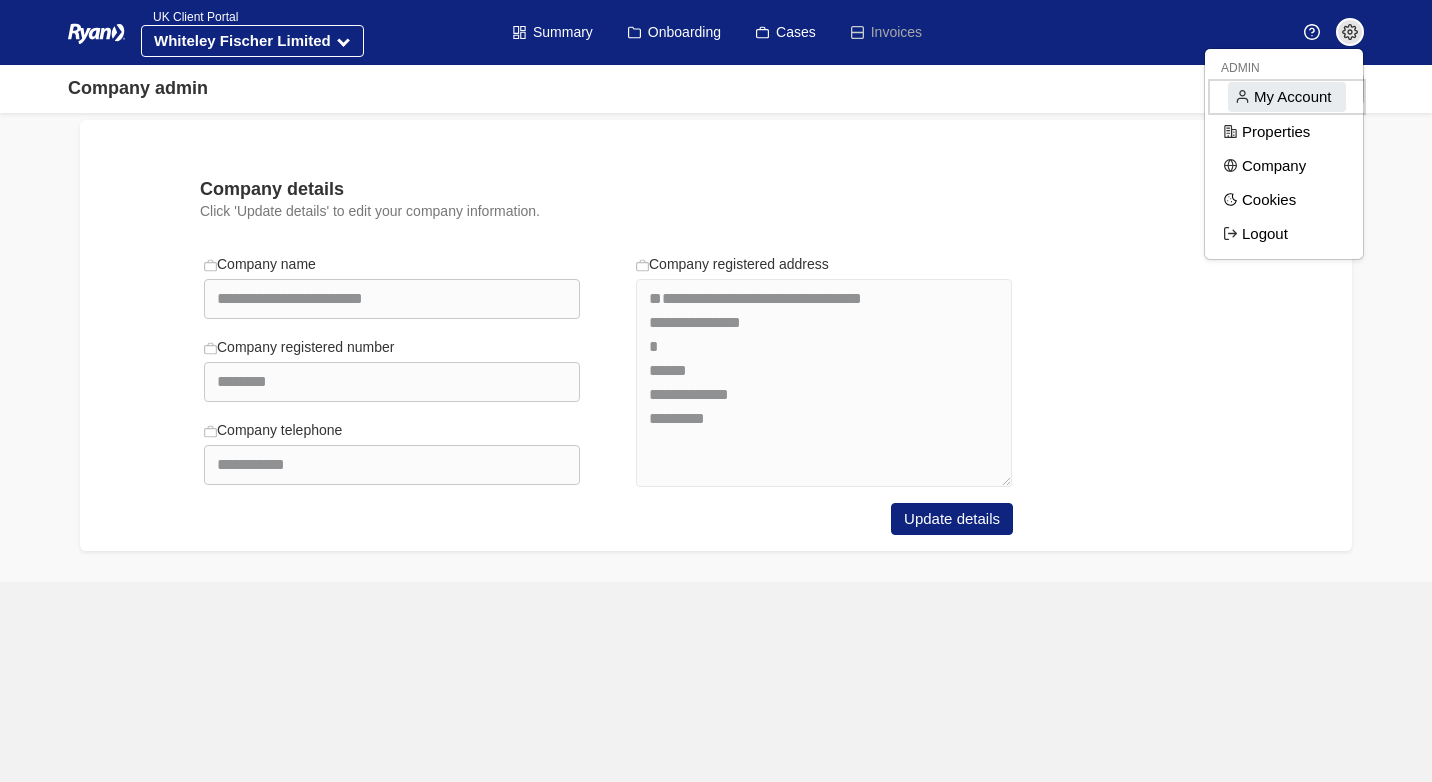 click on "My Account" at bounding box center [1287, 97] 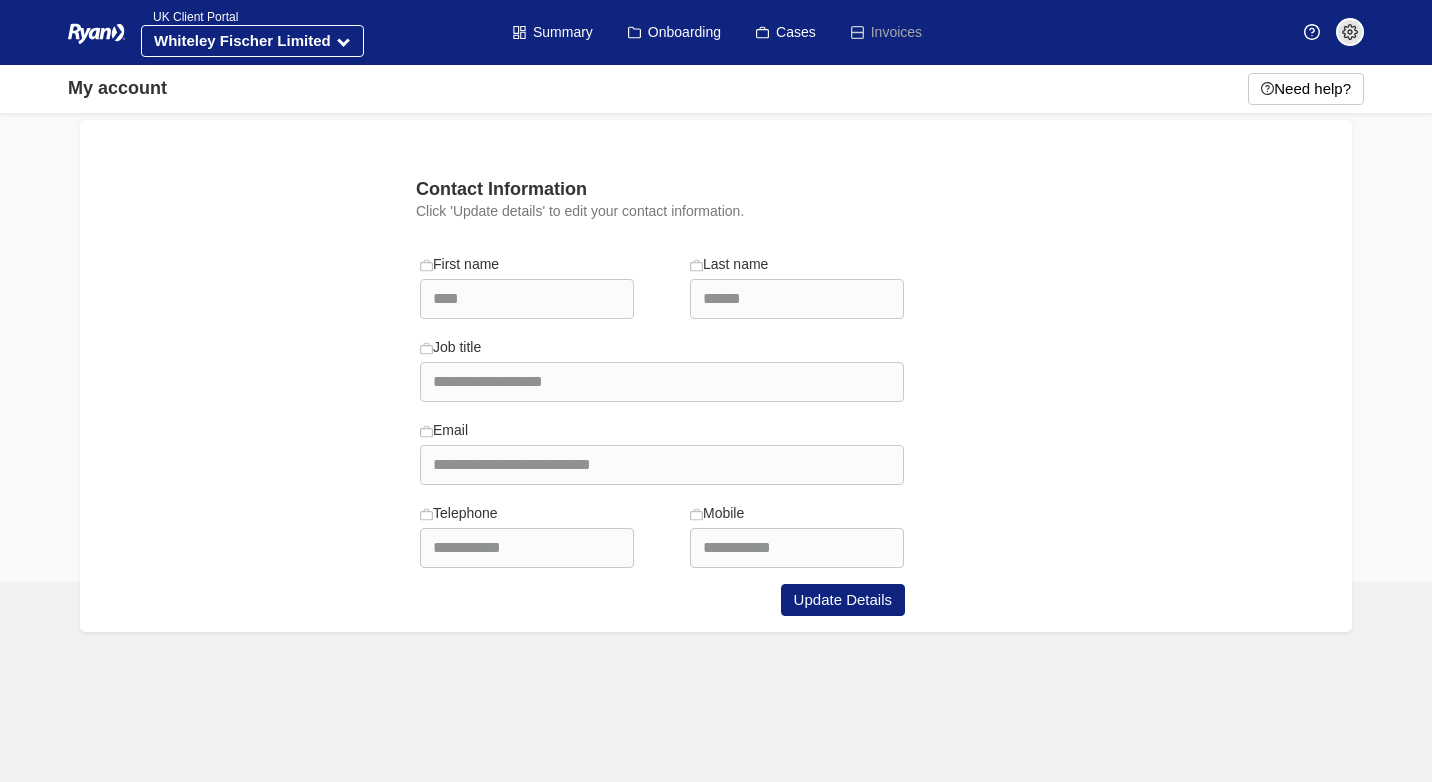 scroll, scrollTop: 0, scrollLeft: 0, axis: both 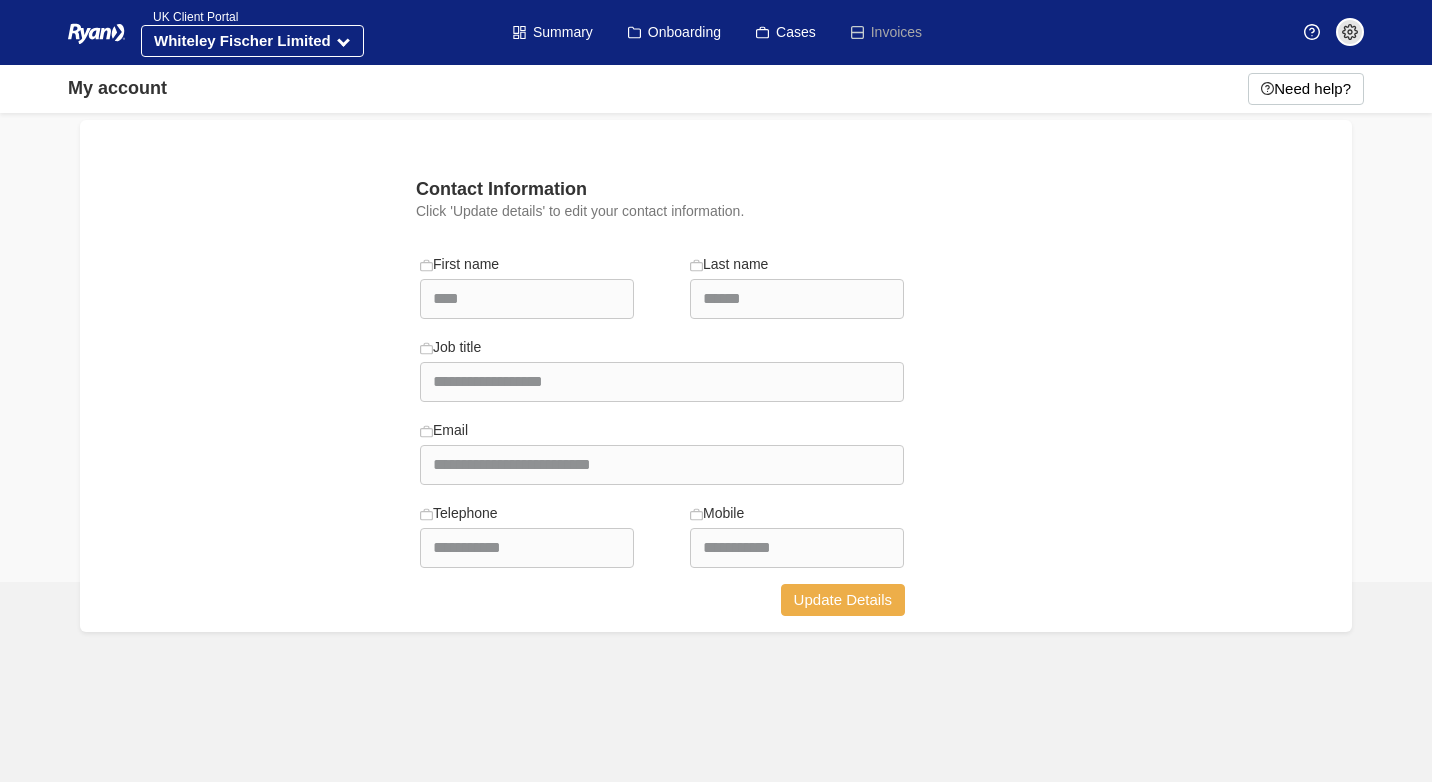 click on "Update Details" at bounding box center [843, 600] 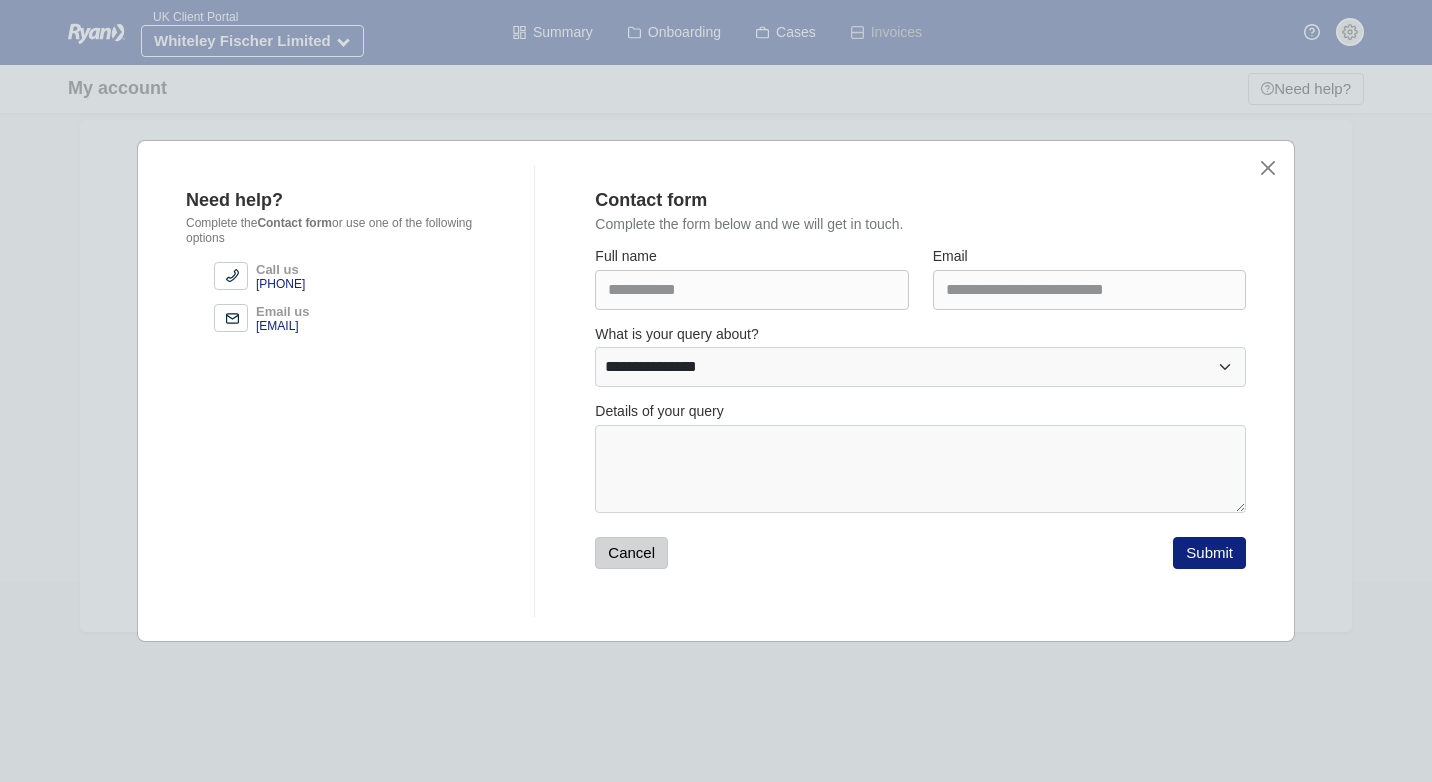 click on "Cancel" at bounding box center [631, 553] 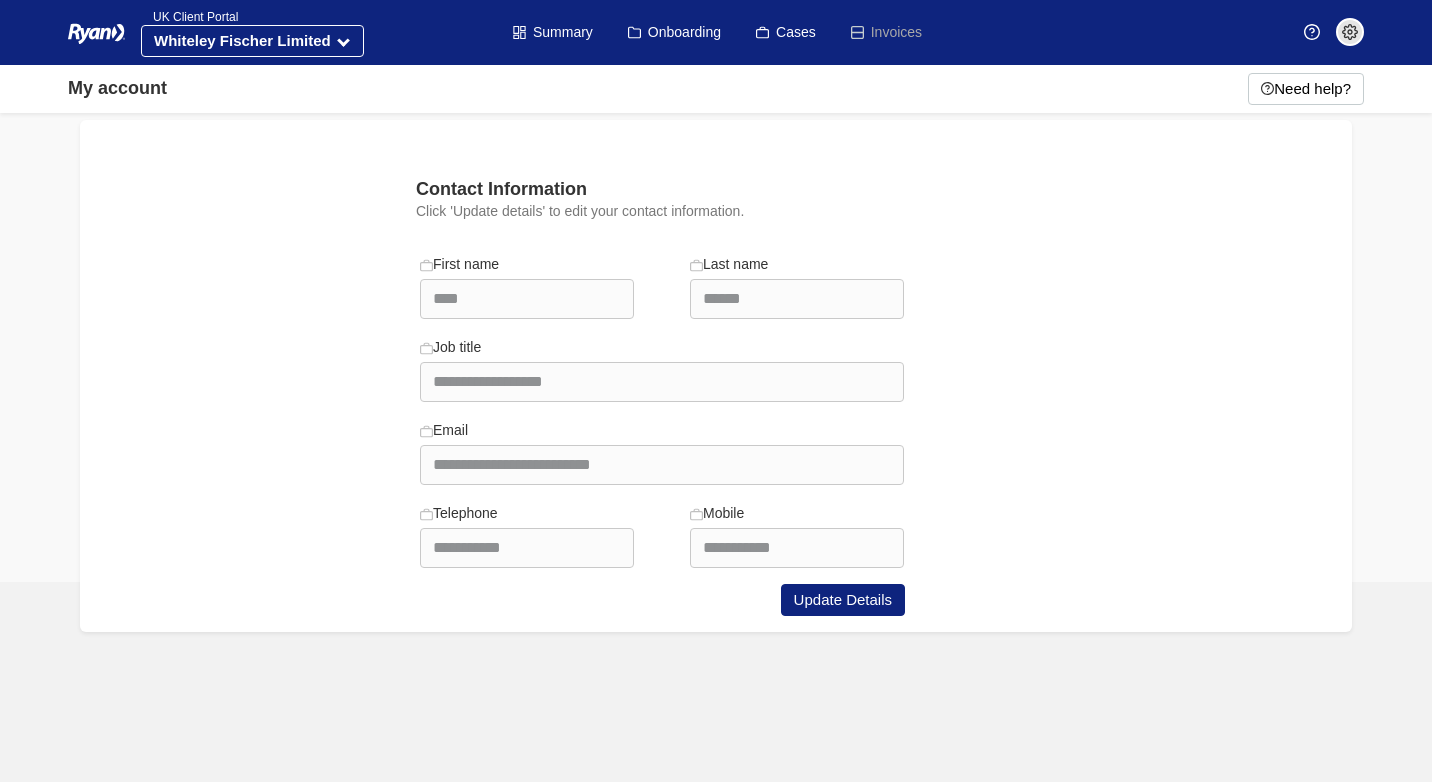 click at bounding box center [1350, 32] 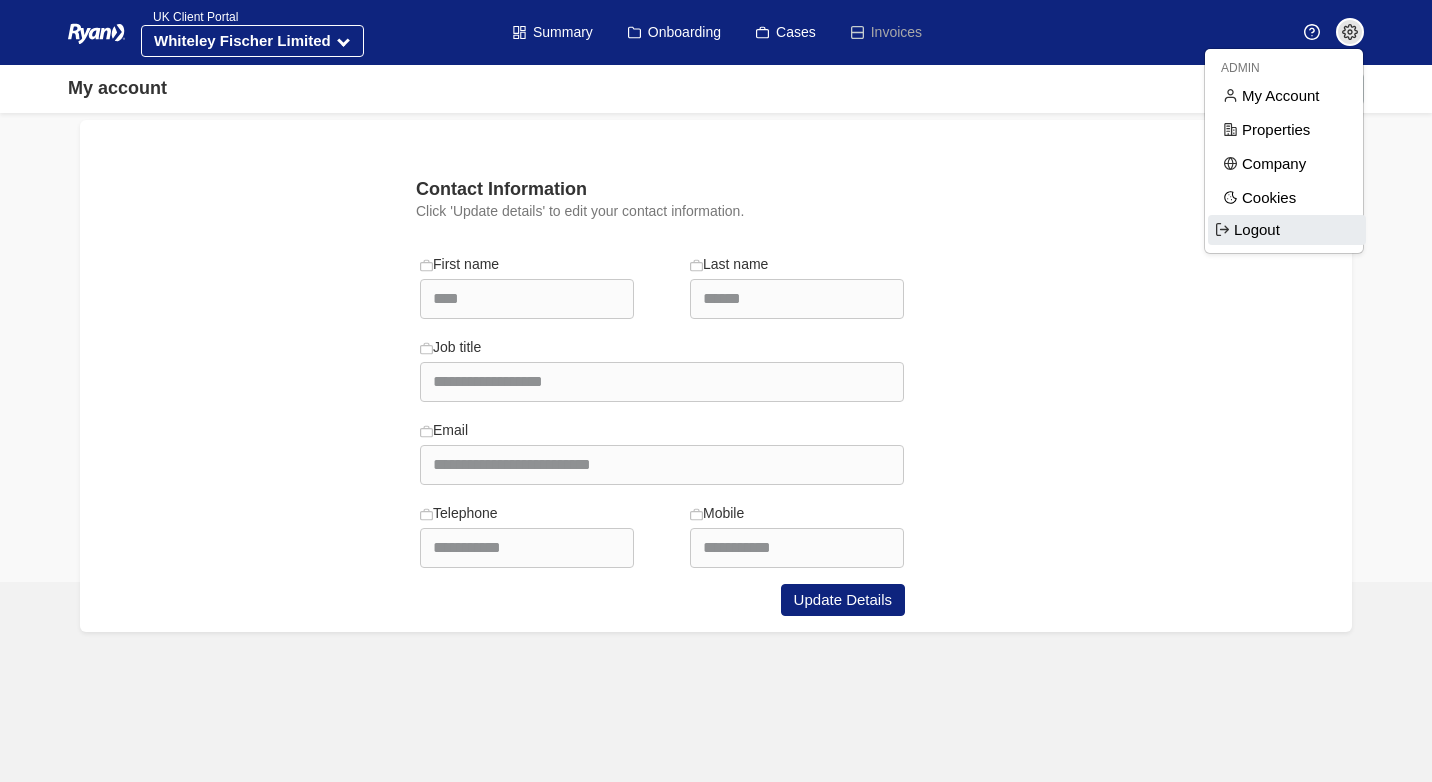 click on "Logout" at bounding box center [1287, 230] 